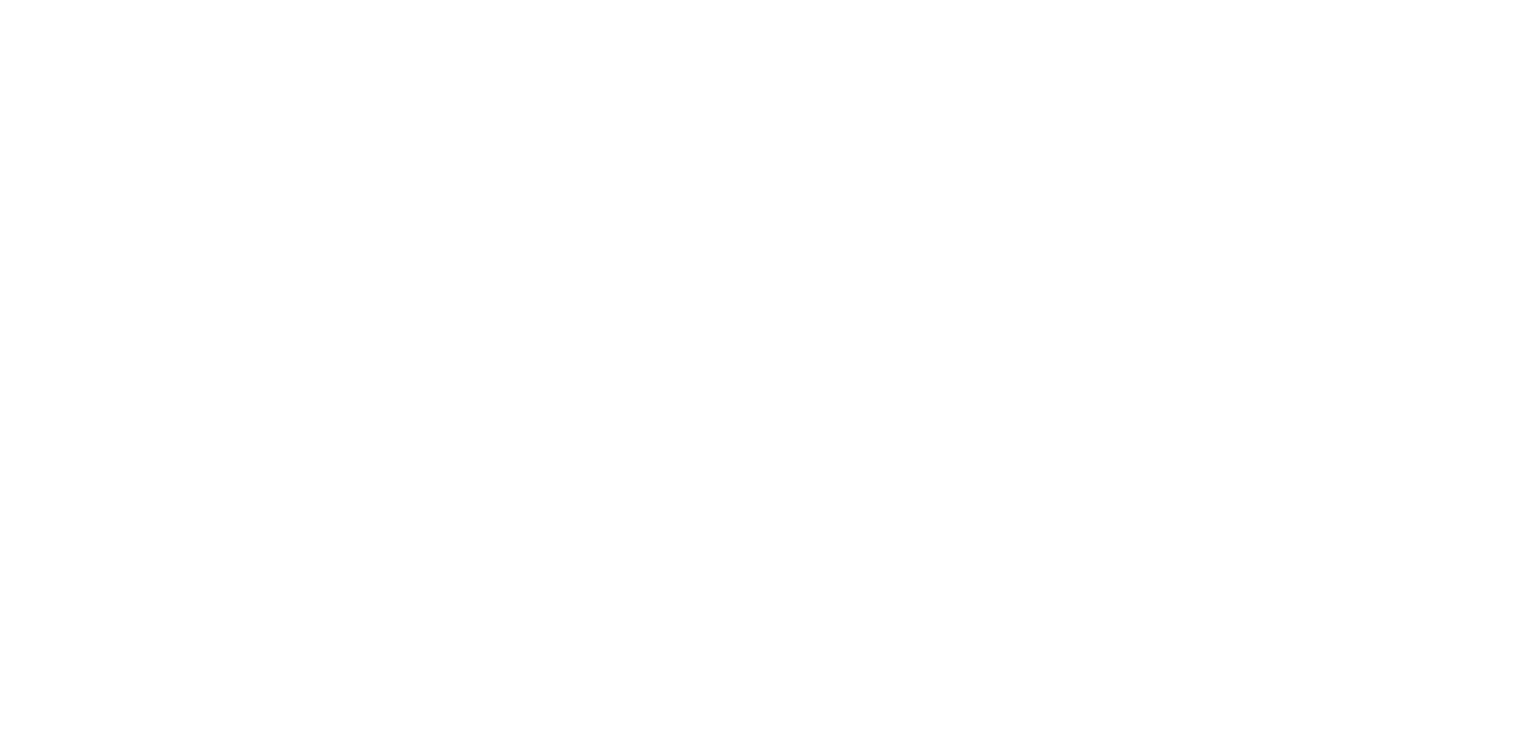 scroll, scrollTop: 0, scrollLeft: 0, axis: both 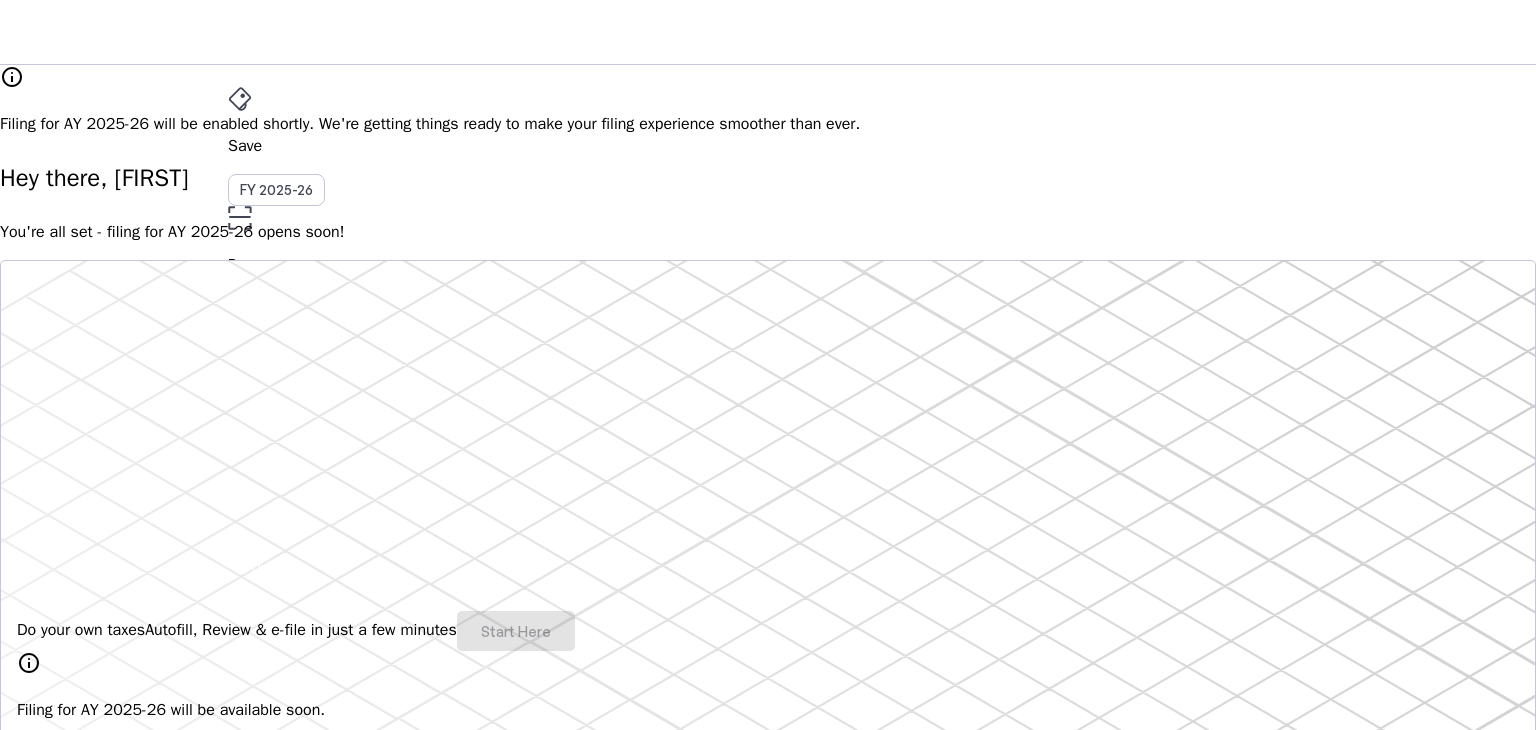 click on "Save FY 2025-26  Pay   File AY 2025-26  More  arrow_drop_down  AD   Upgrade" at bounding box center [768, 32] 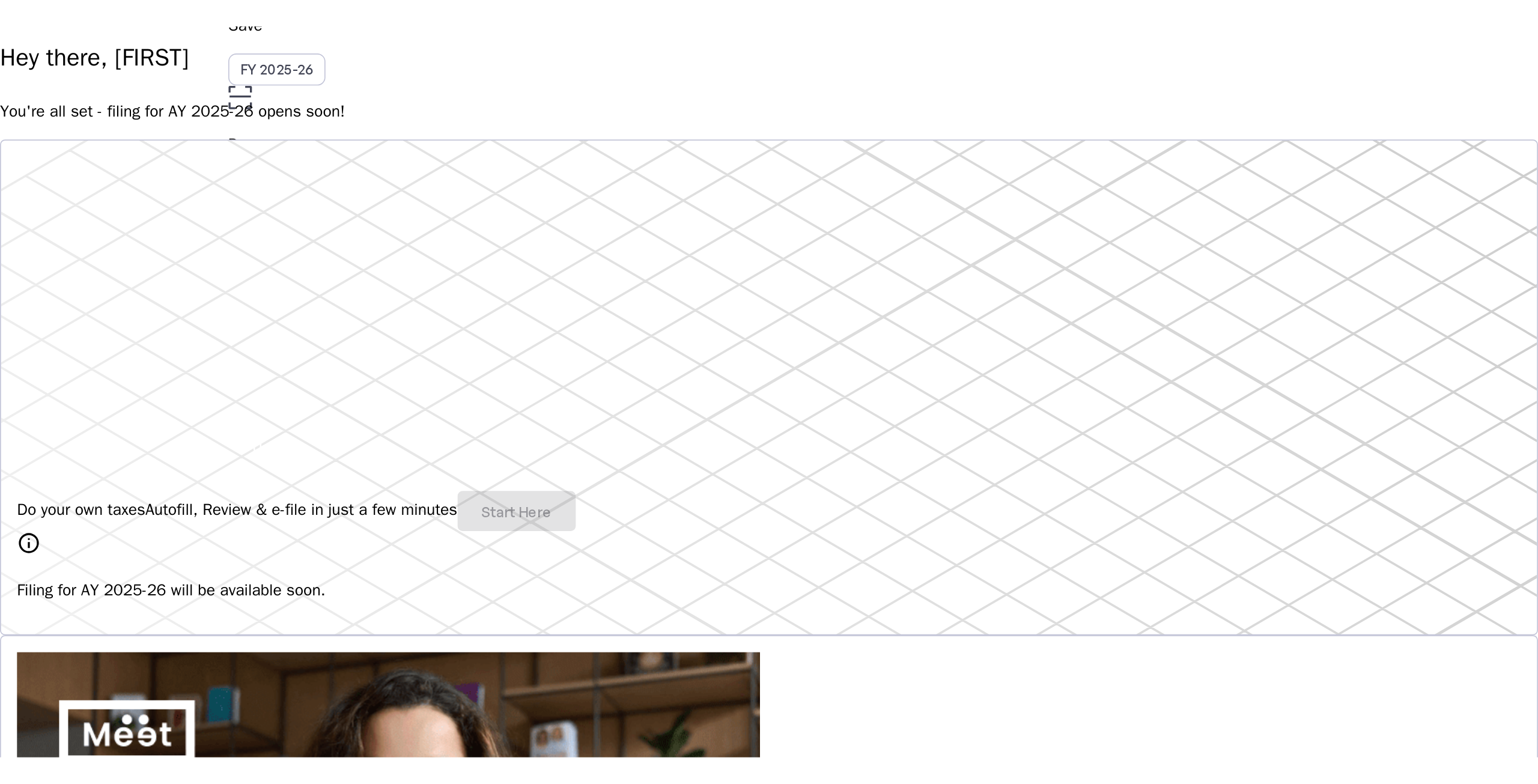 scroll, scrollTop: 0, scrollLeft: 0, axis: both 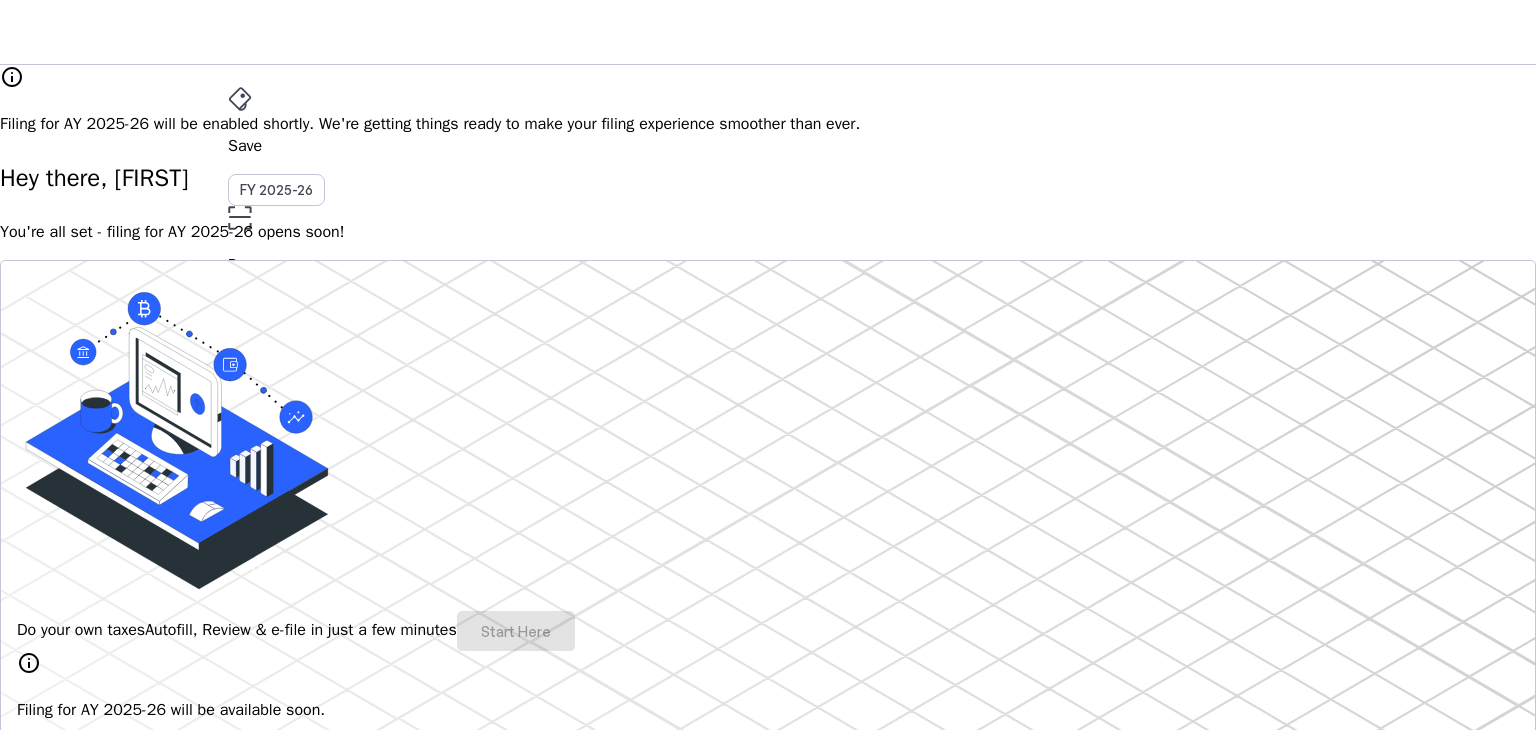 click on "Explore" at bounding box center [67, 1350] 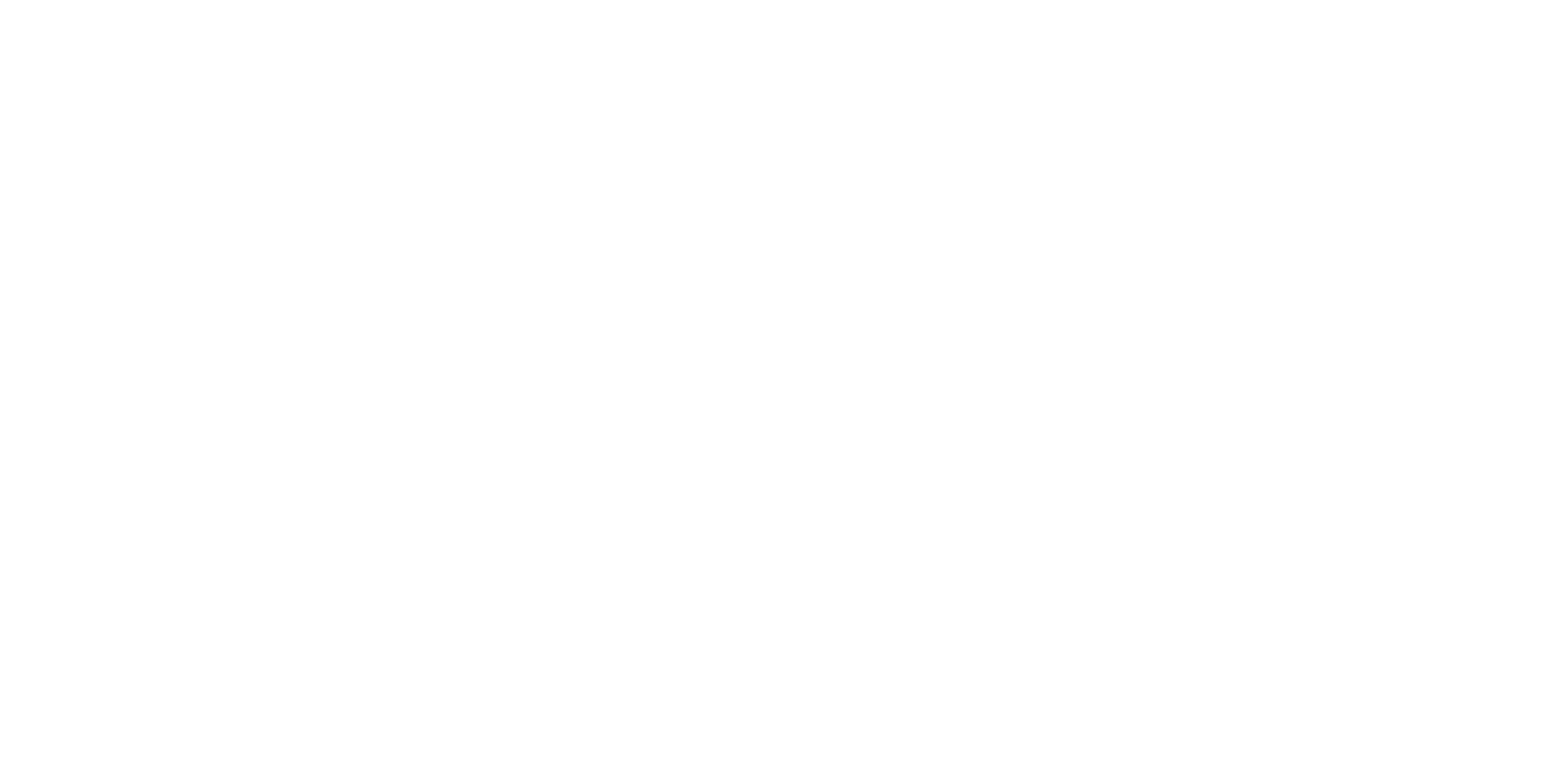 scroll, scrollTop: 0, scrollLeft: 0, axis: both 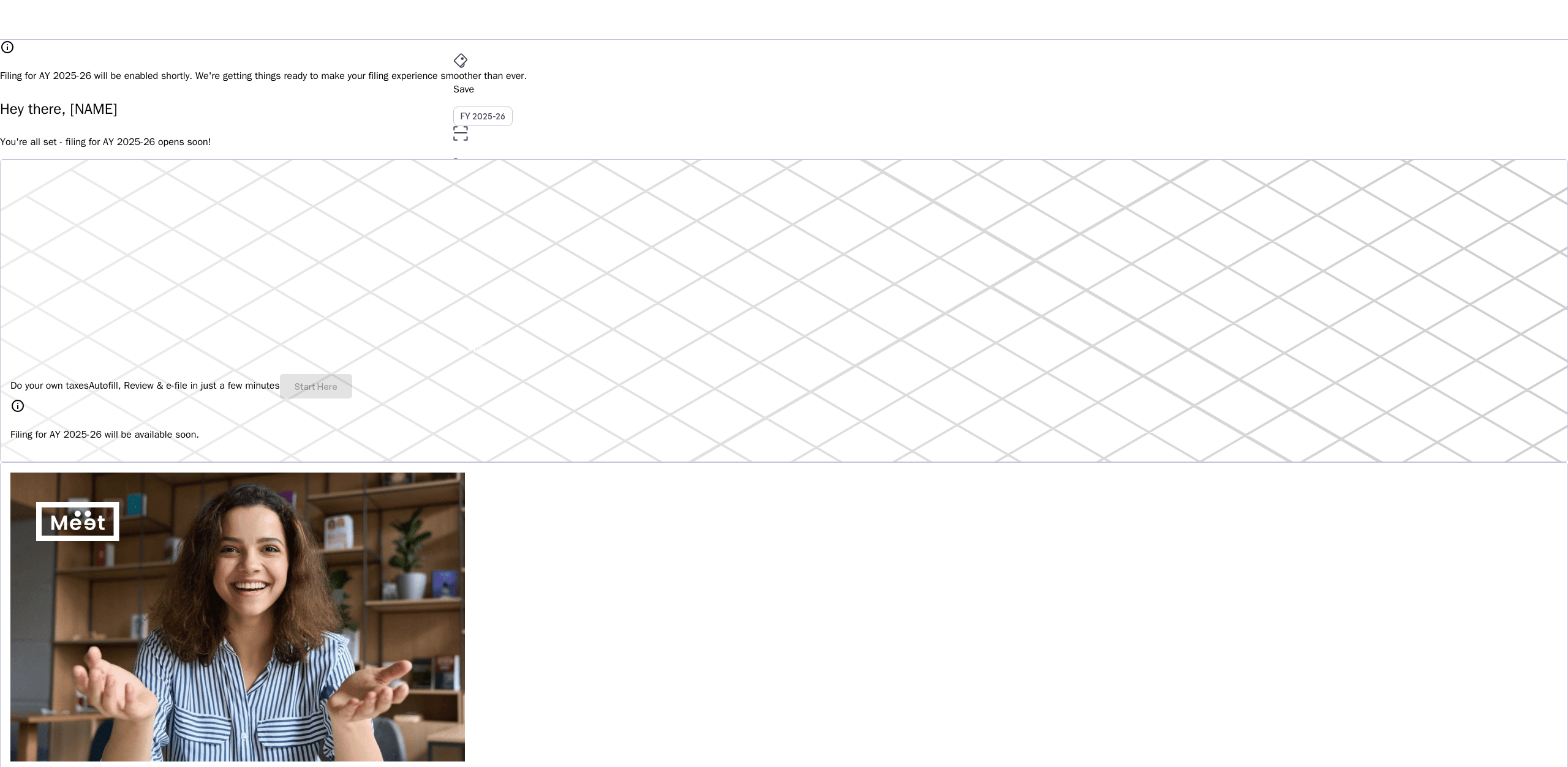click on "AD" at bounding box center (463, 325) 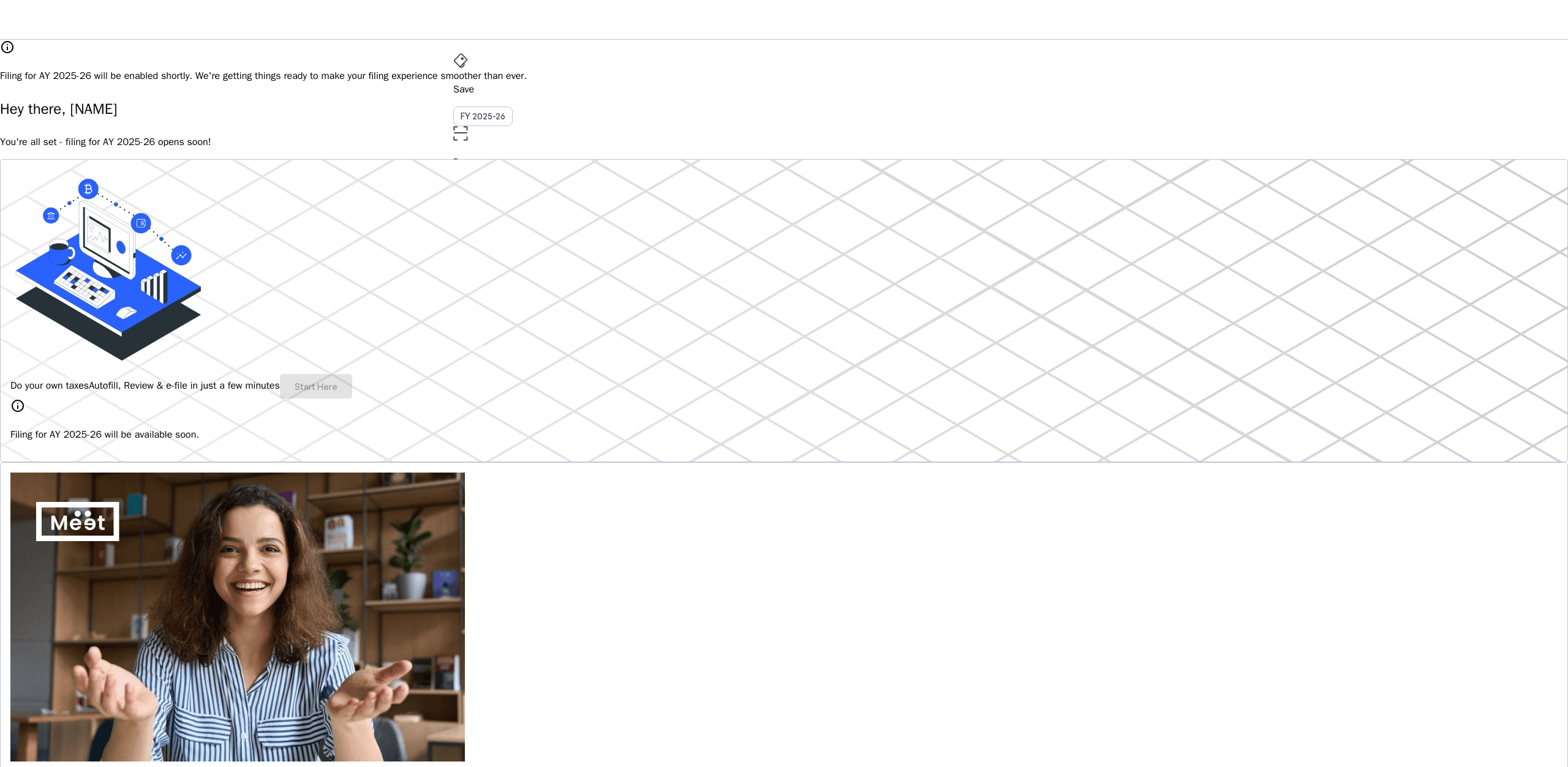 click on "Investments" at bounding box center [55, 2086] 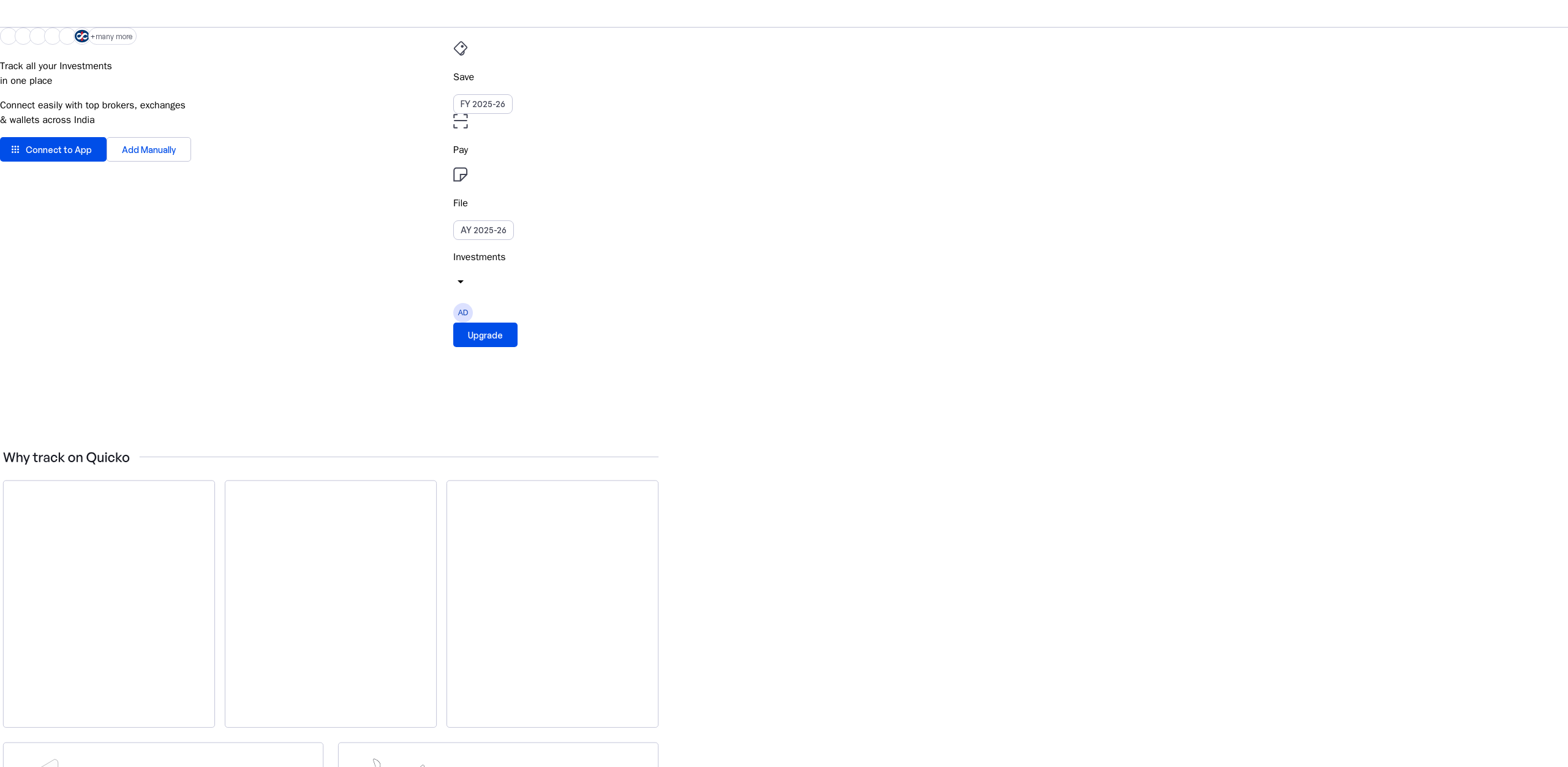 scroll, scrollTop: 0, scrollLeft: 0, axis: both 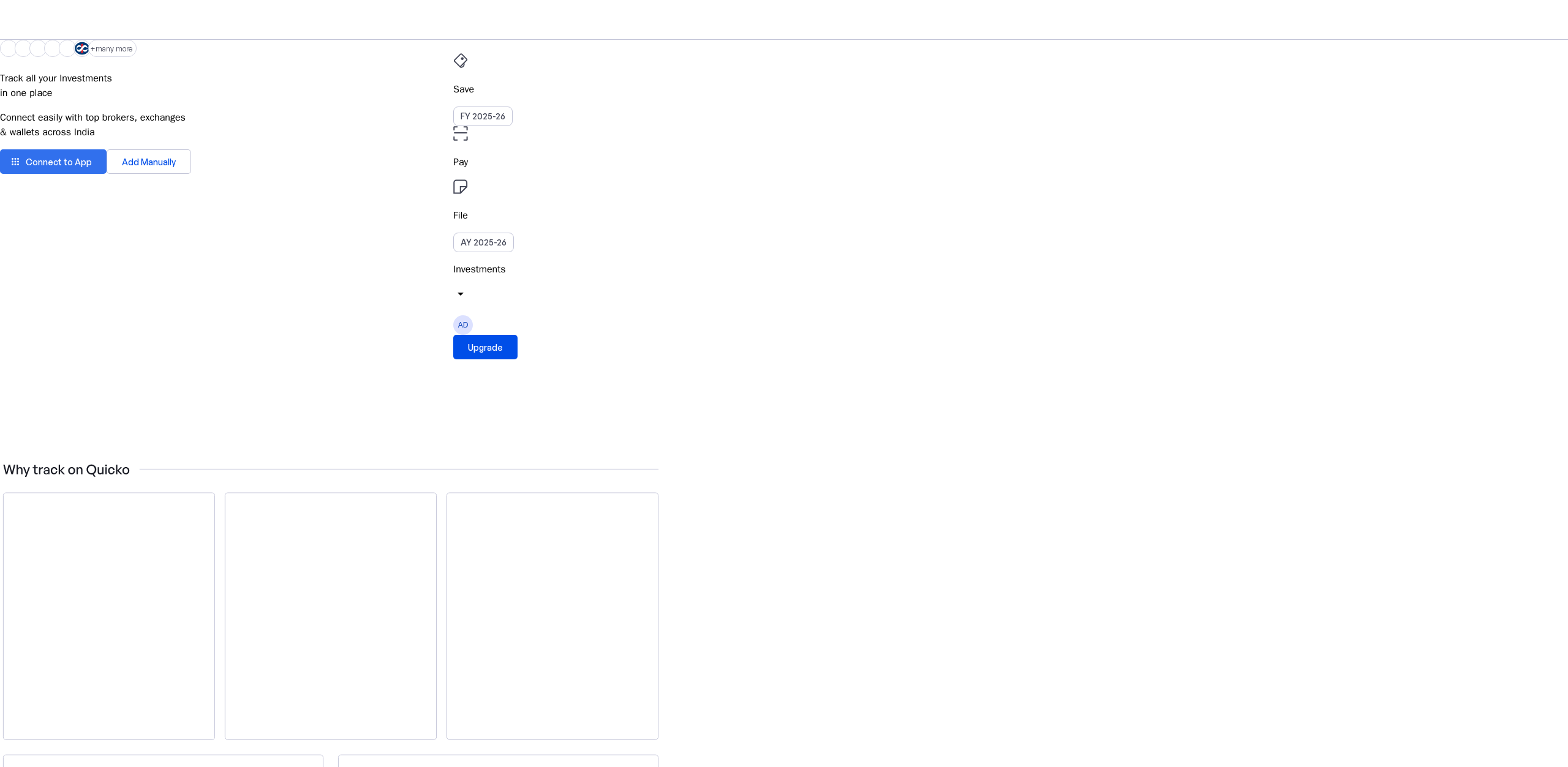 click on "Connect to App" at bounding box center (59, 162) 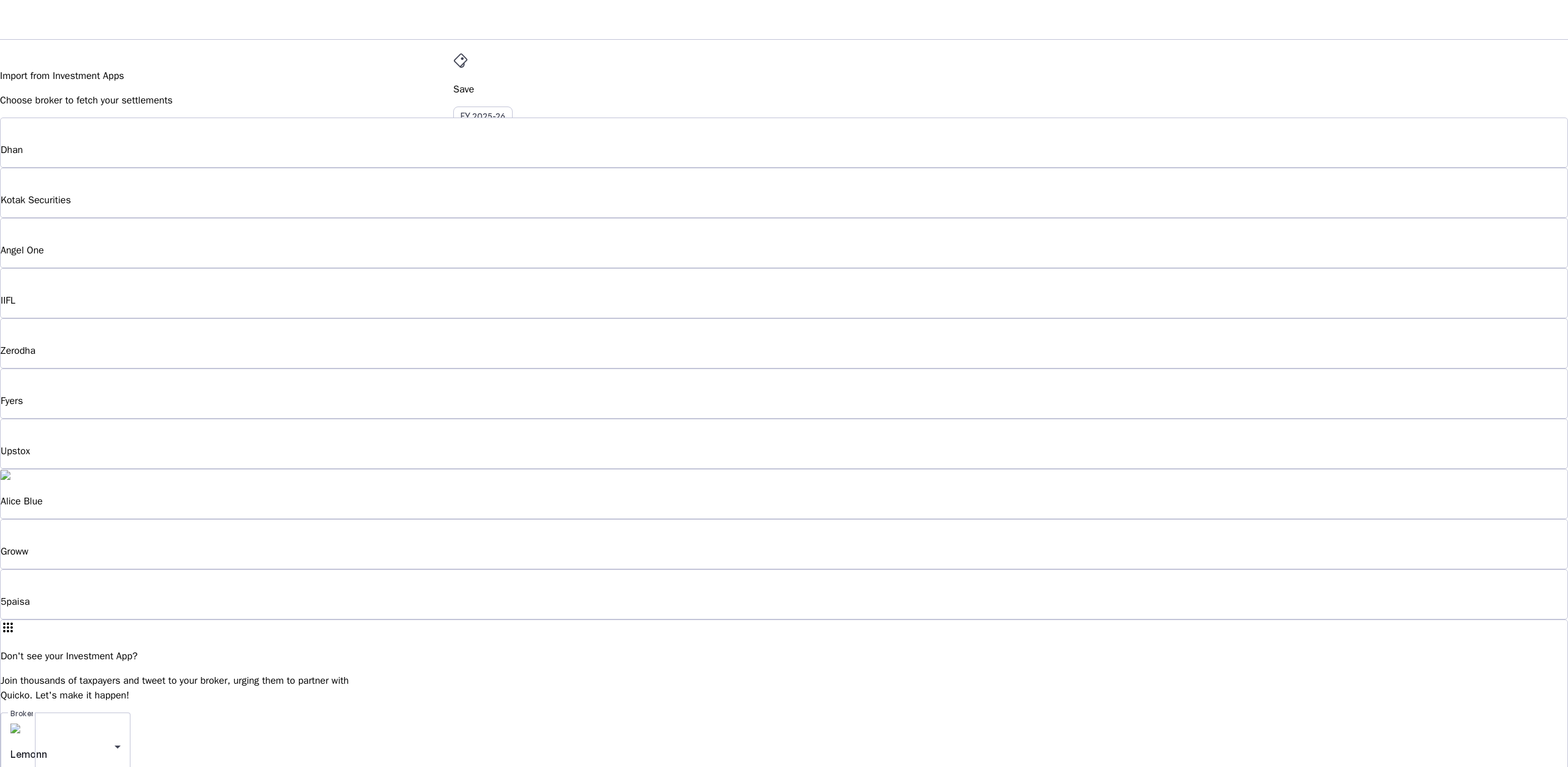 click on "Zerodha" at bounding box center (784, 343) 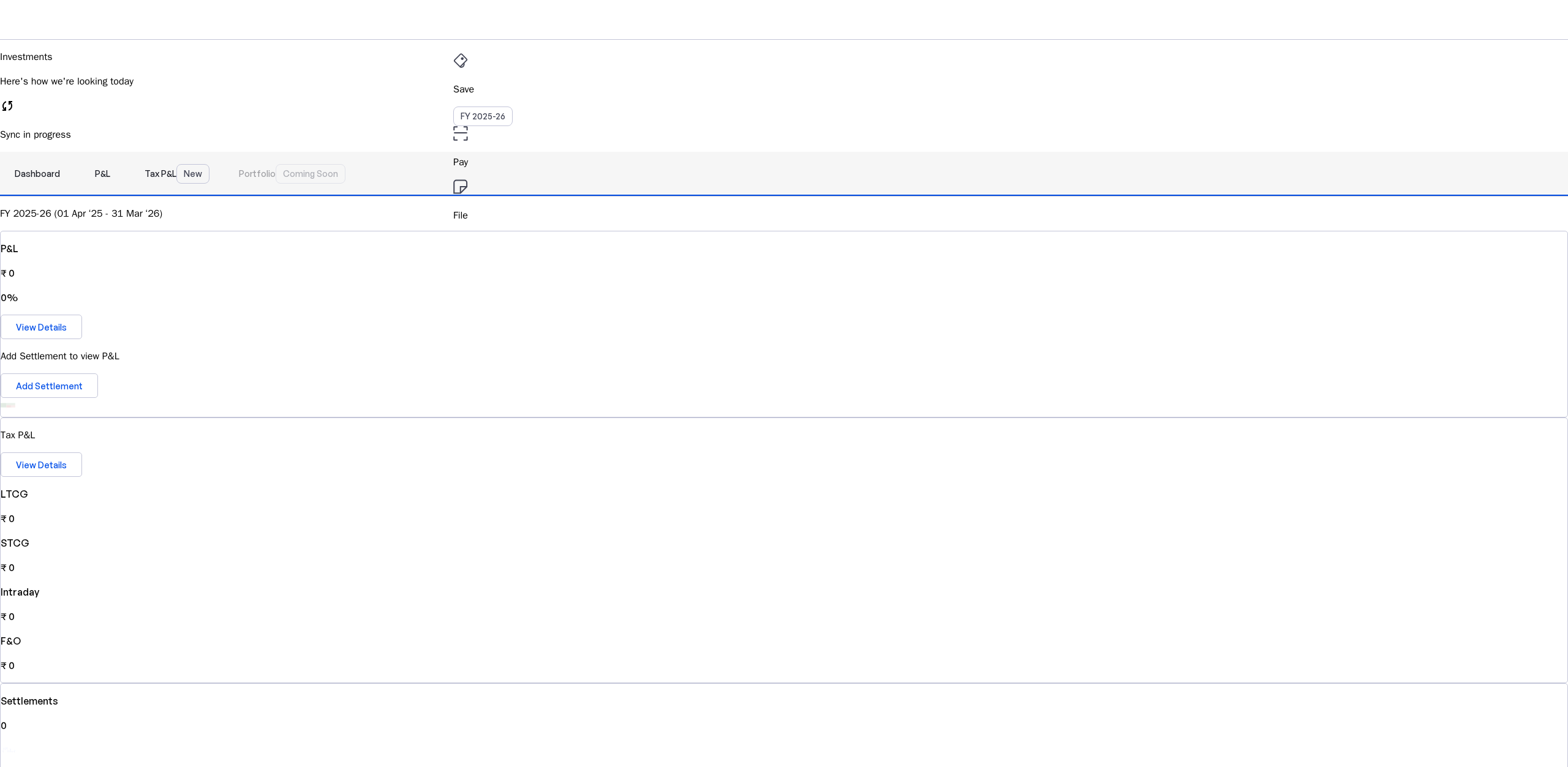 click on "Tax P&L  New" at bounding box center [177, 174] 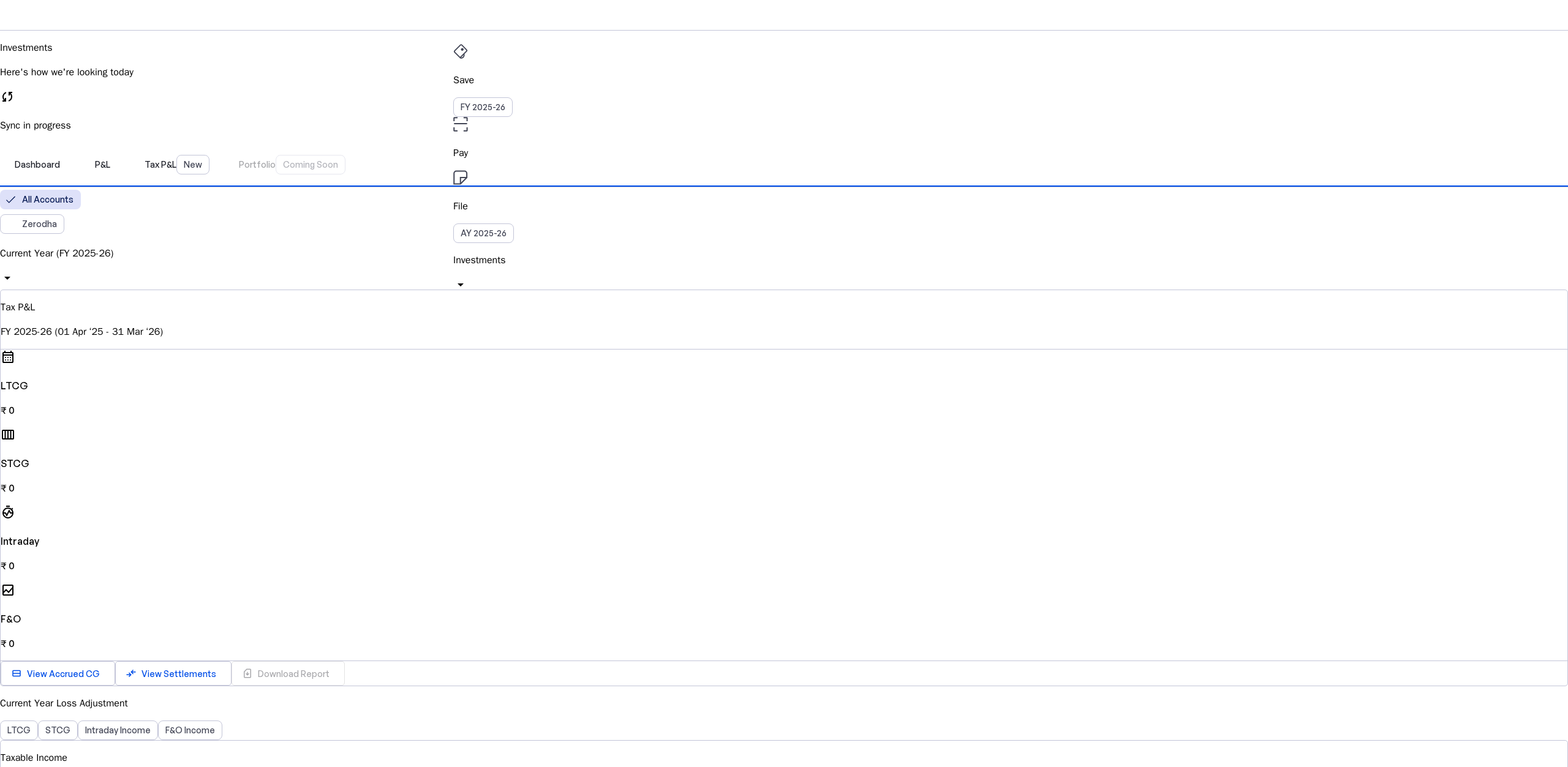scroll, scrollTop: 0, scrollLeft: 0, axis: both 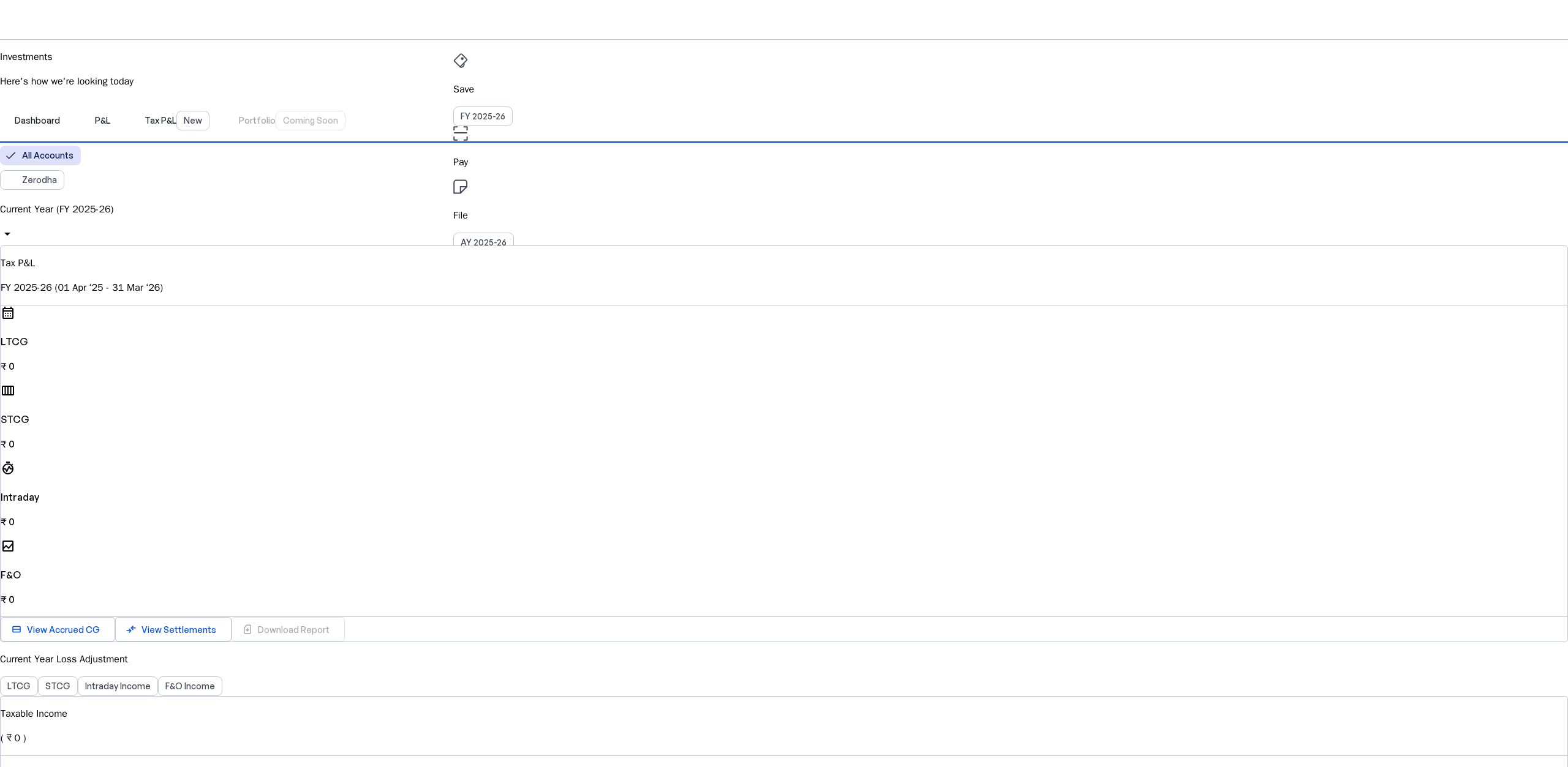 click on "Current Year (FY 2025-26)" at bounding box center [784, 209] 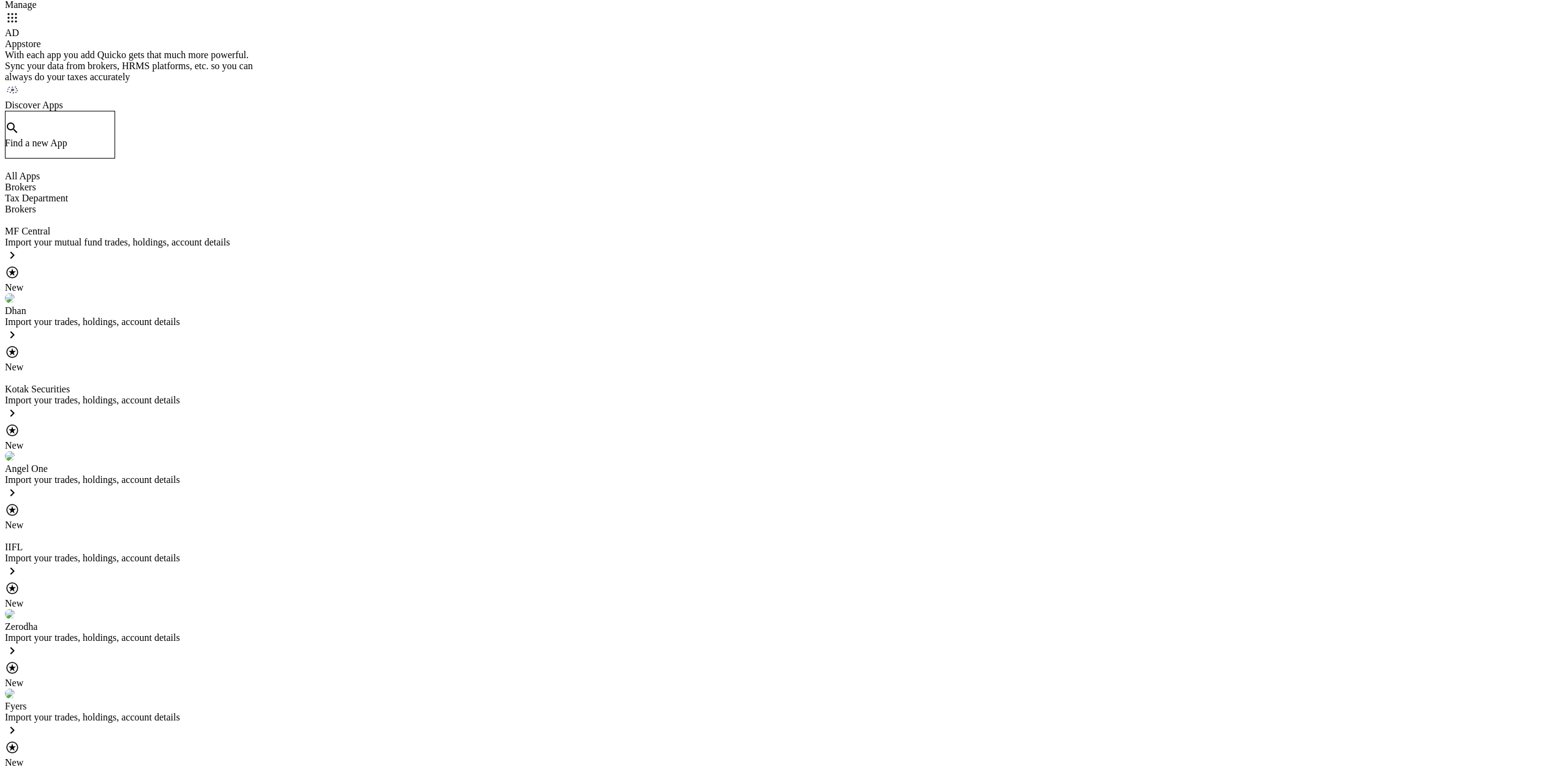 scroll, scrollTop: 61, scrollLeft: 0, axis: vertical 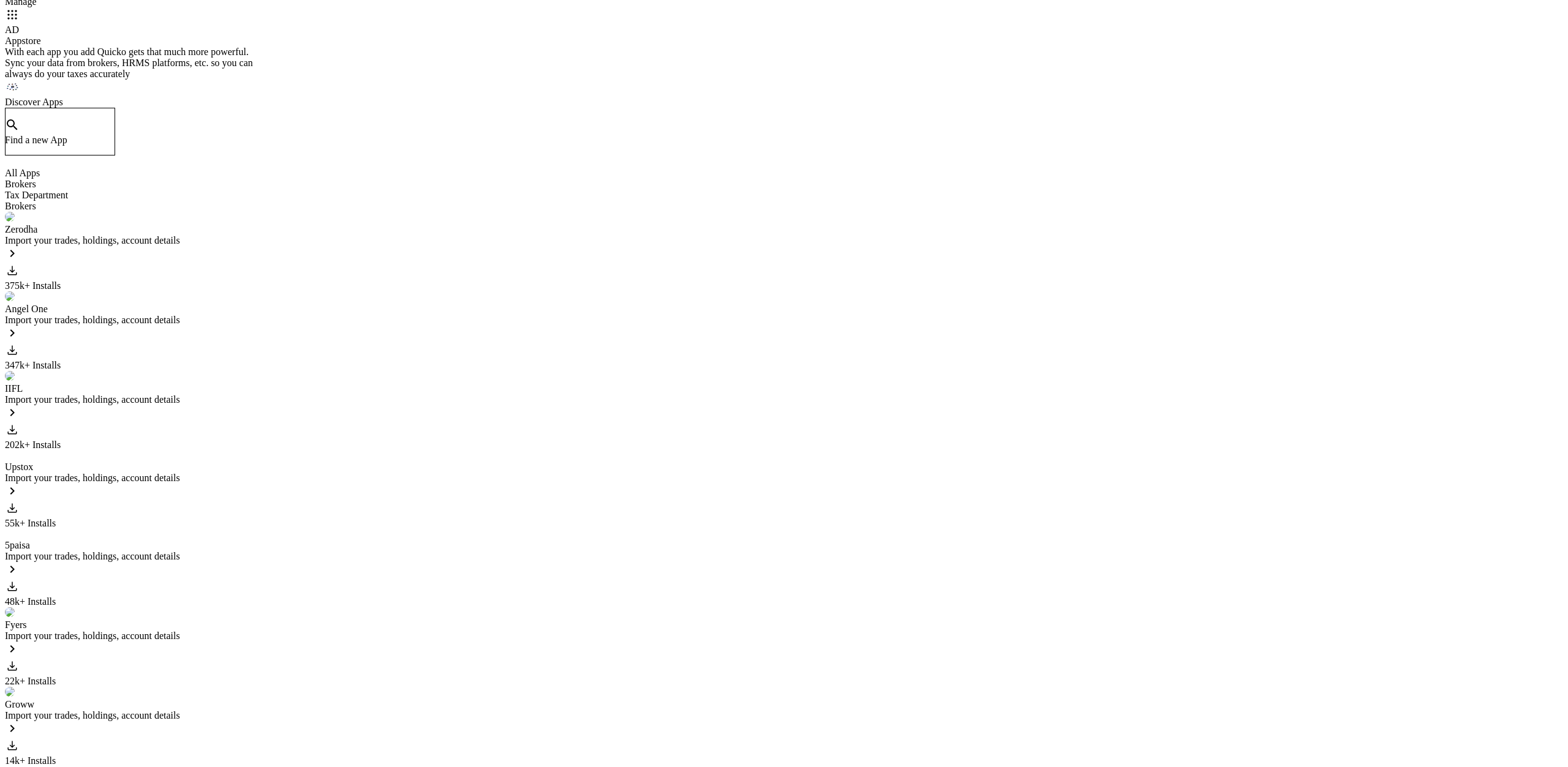 click on "Import your trades, holdings, account details" at bounding box center [784, 241] 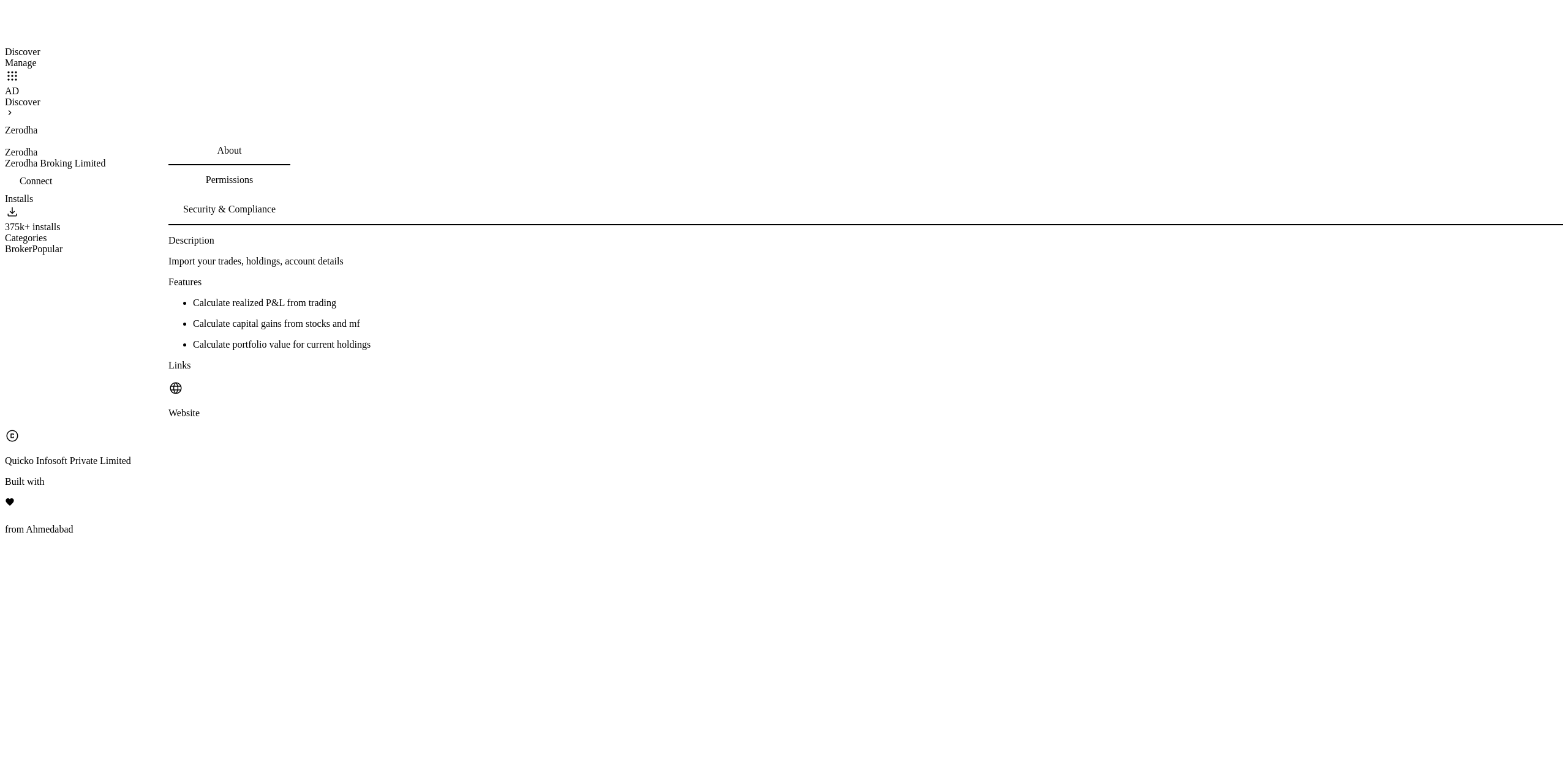 scroll, scrollTop: 0, scrollLeft: 0, axis: both 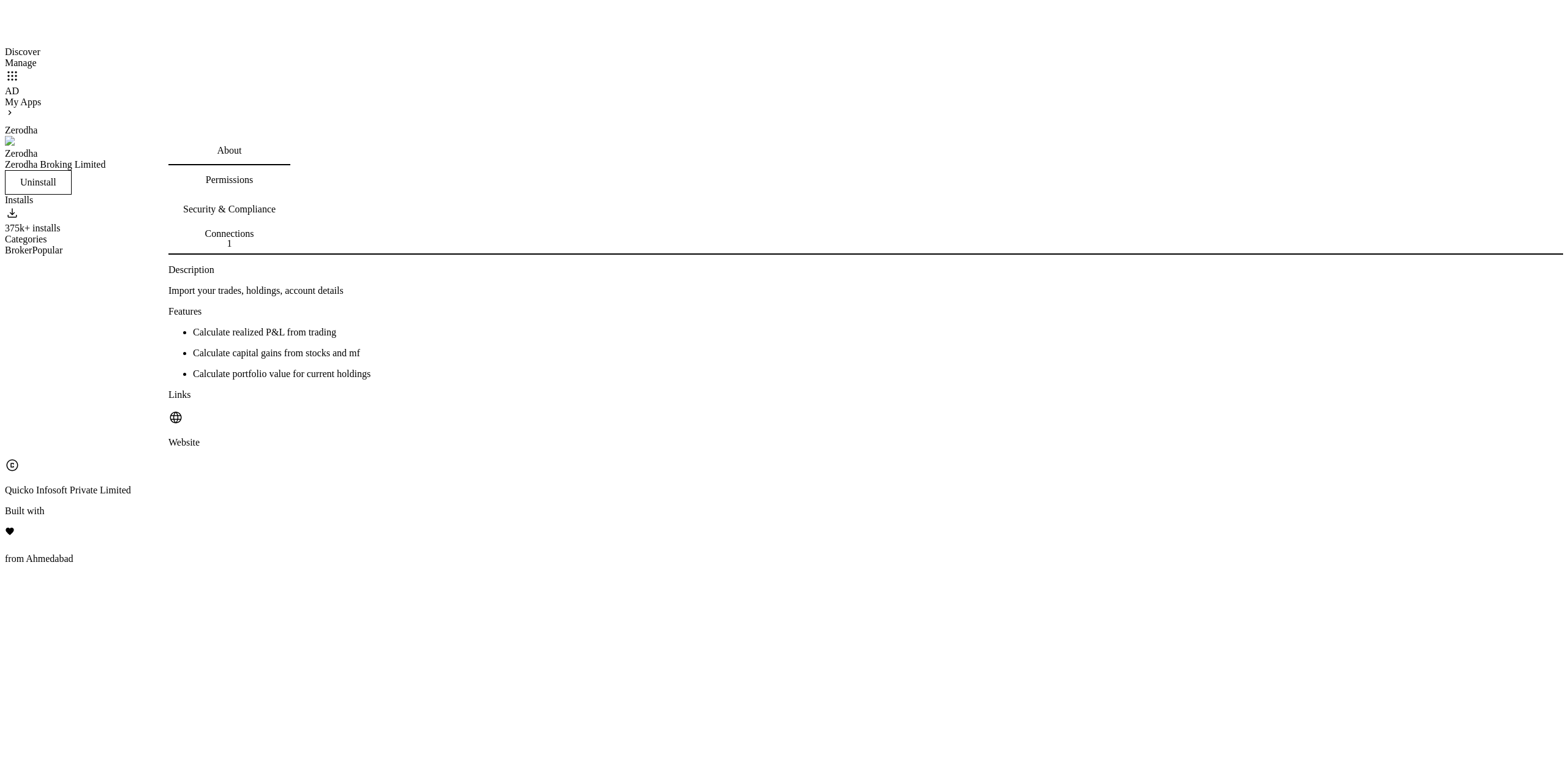 click on "Connections" at bounding box center (230, 233) 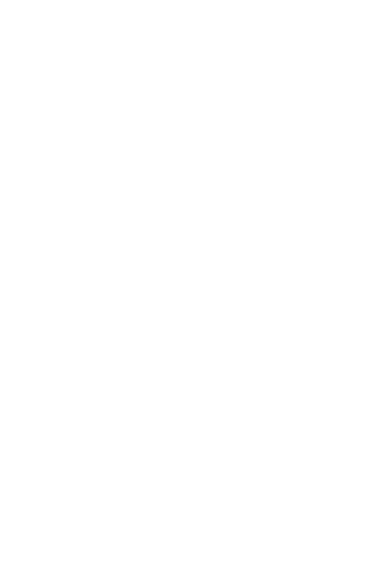 scroll, scrollTop: 0, scrollLeft: 0, axis: both 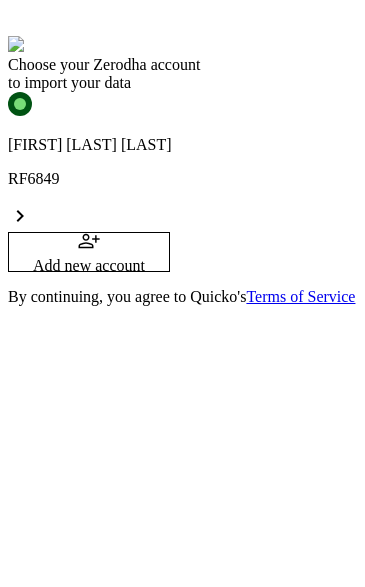 click on "[FIRST] [LAST] [LAST]" at bounding box center (182, 145) 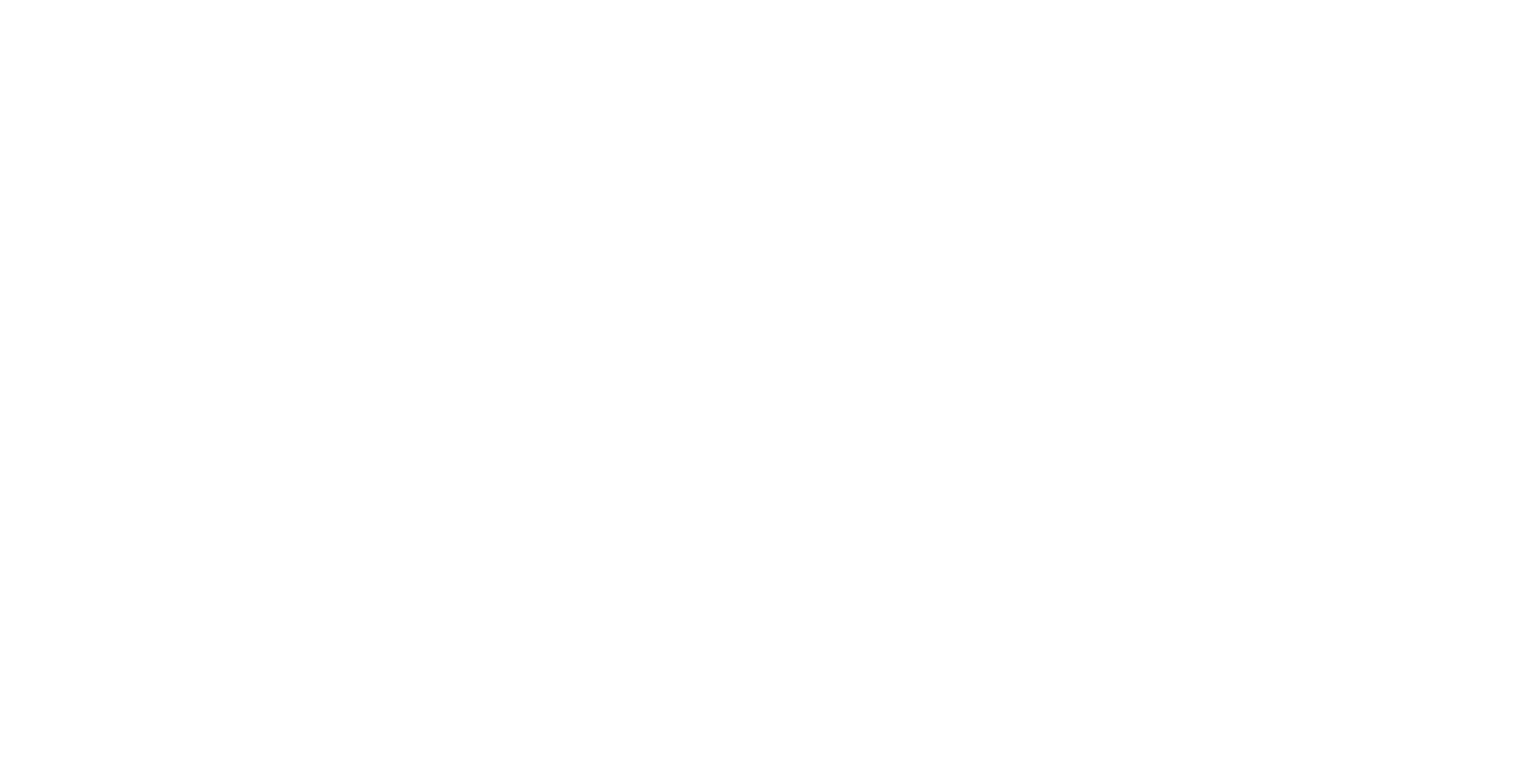 scroll, scrollTop: 0, scrollLeft: 0, axis: both 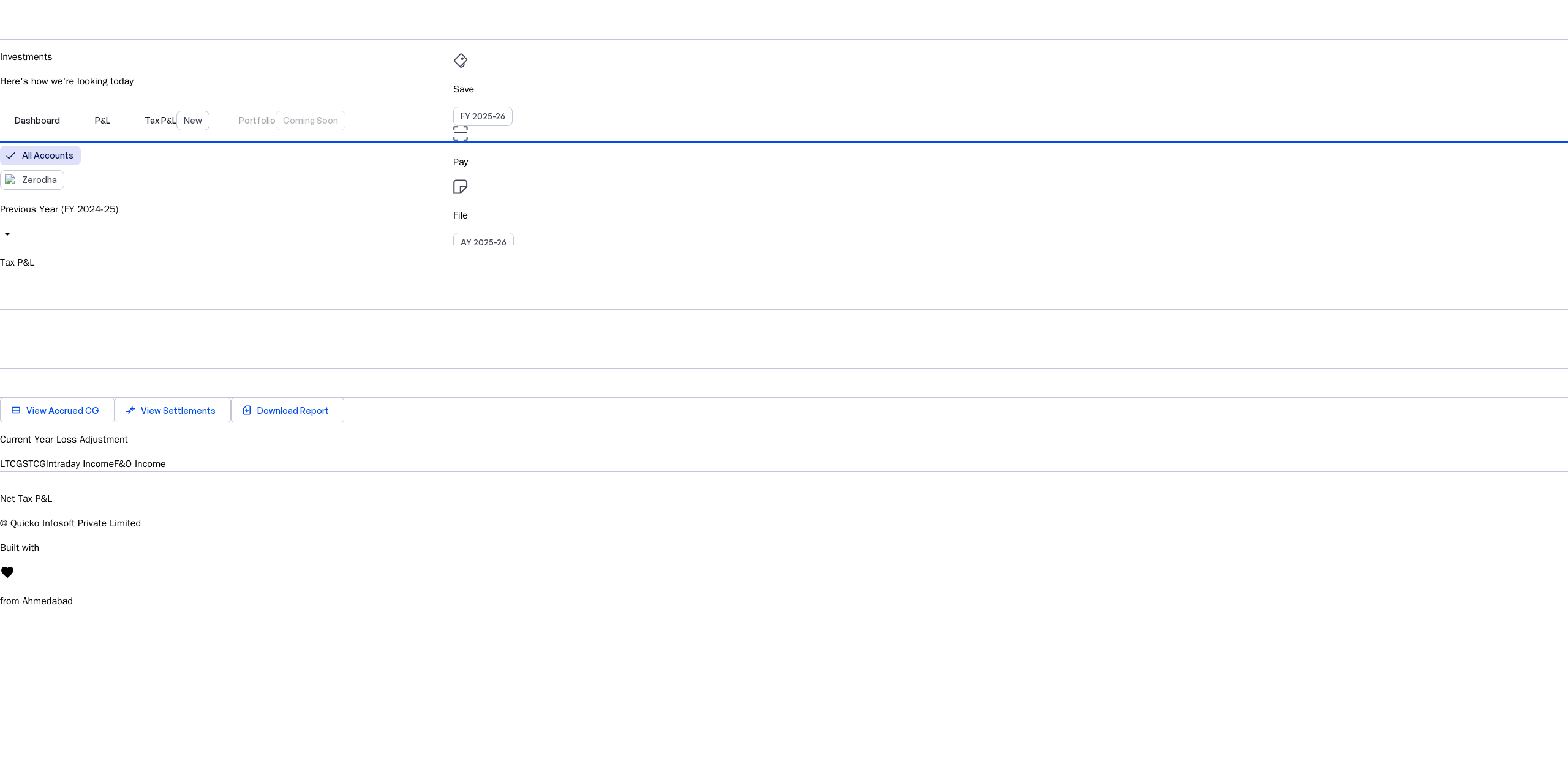 click on "arrow_drop_down" at bounding box center [7, 234] 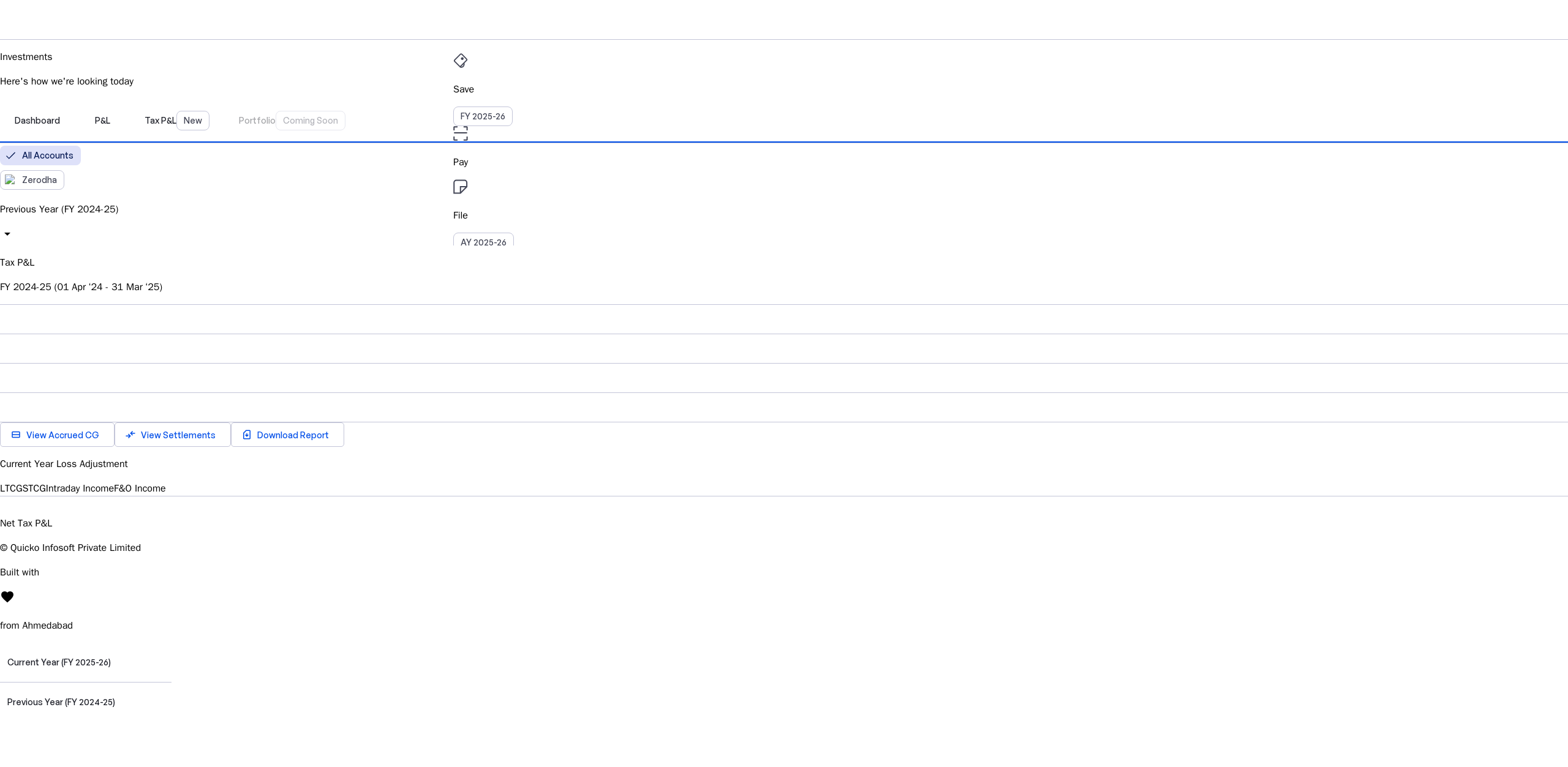 click at bounding box center [784, 643] 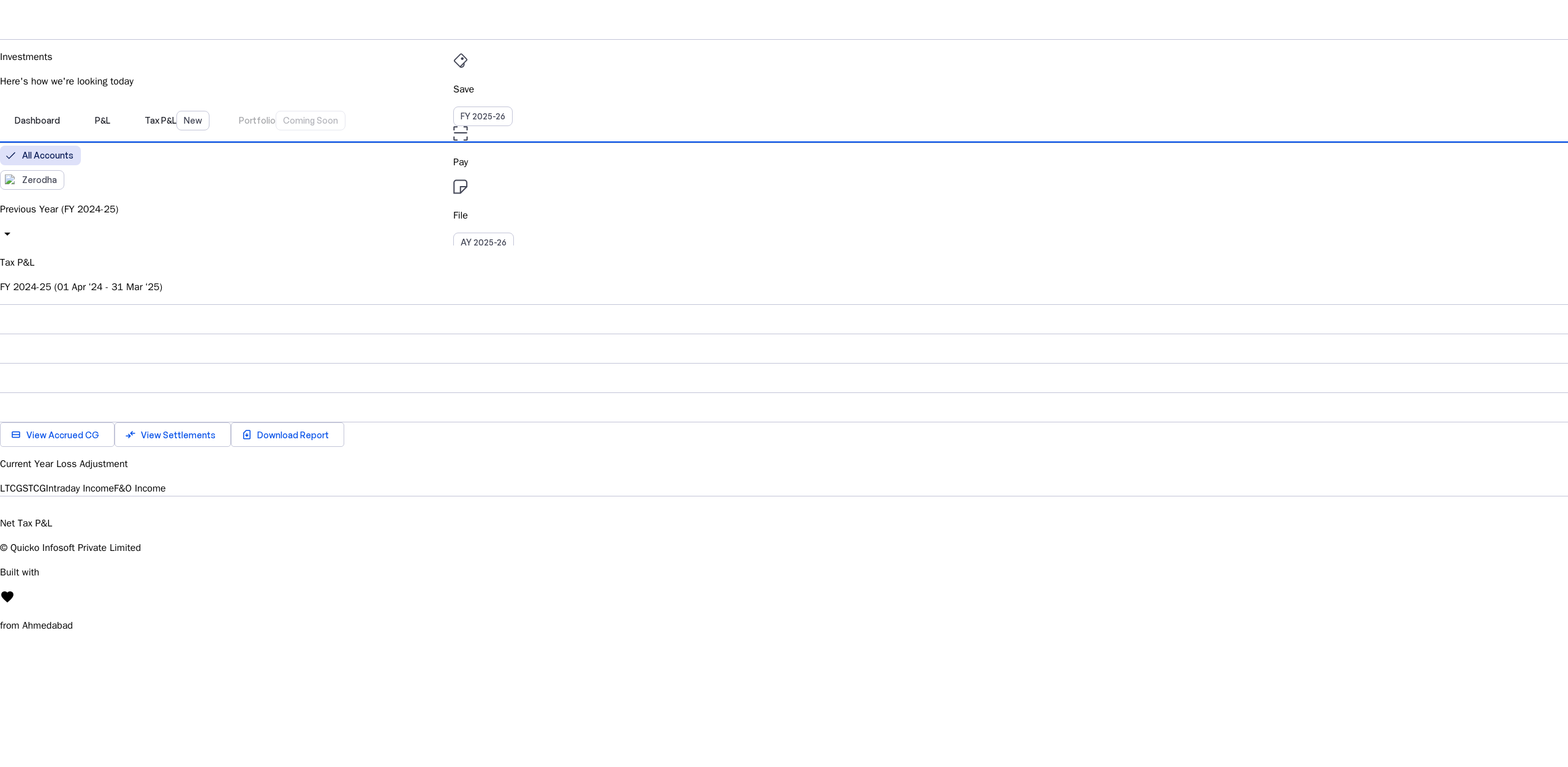 click on "arrow_drop_down" at bounding box center [7, 234] 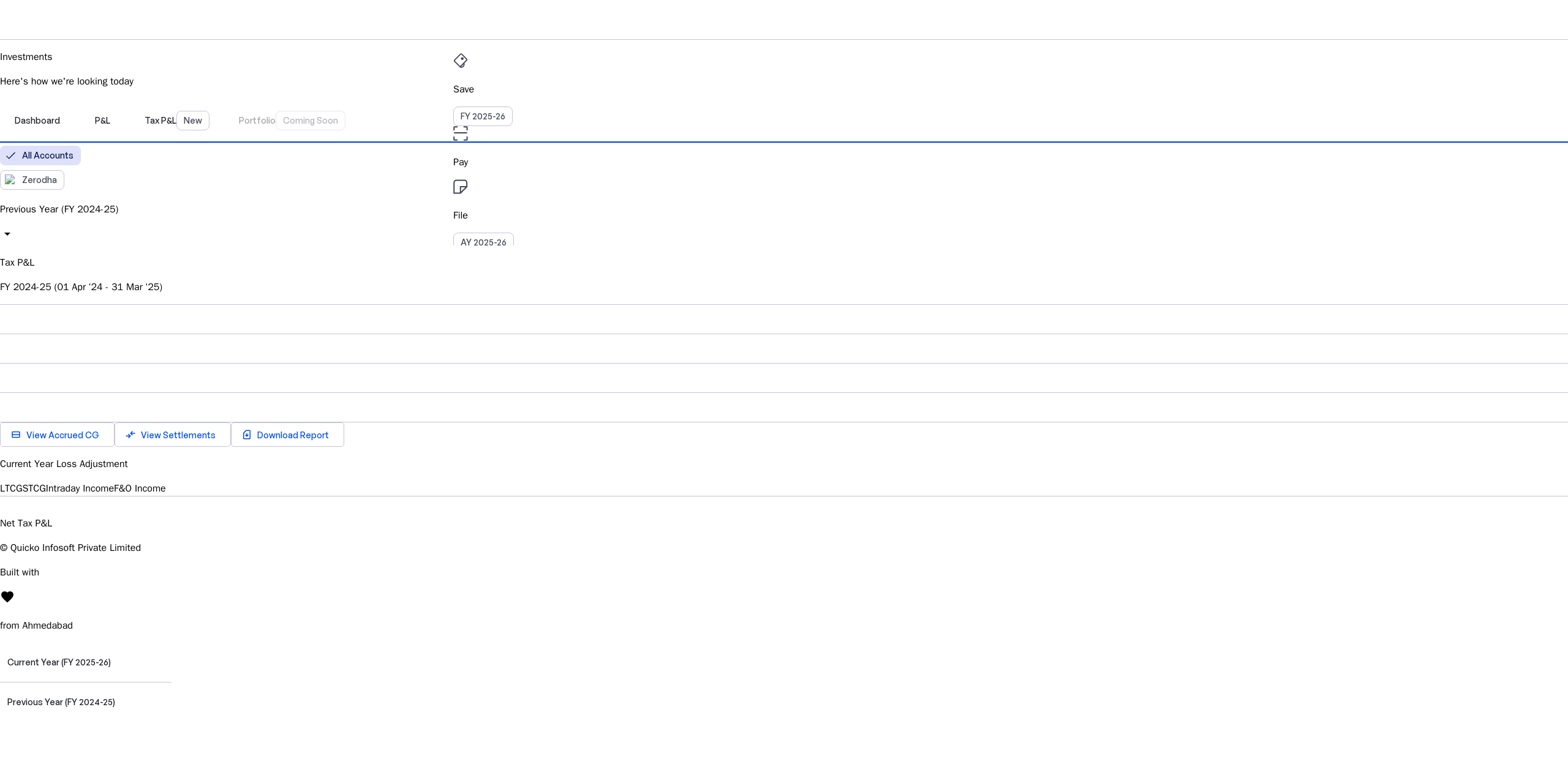 click at bounding box center [784, 643] 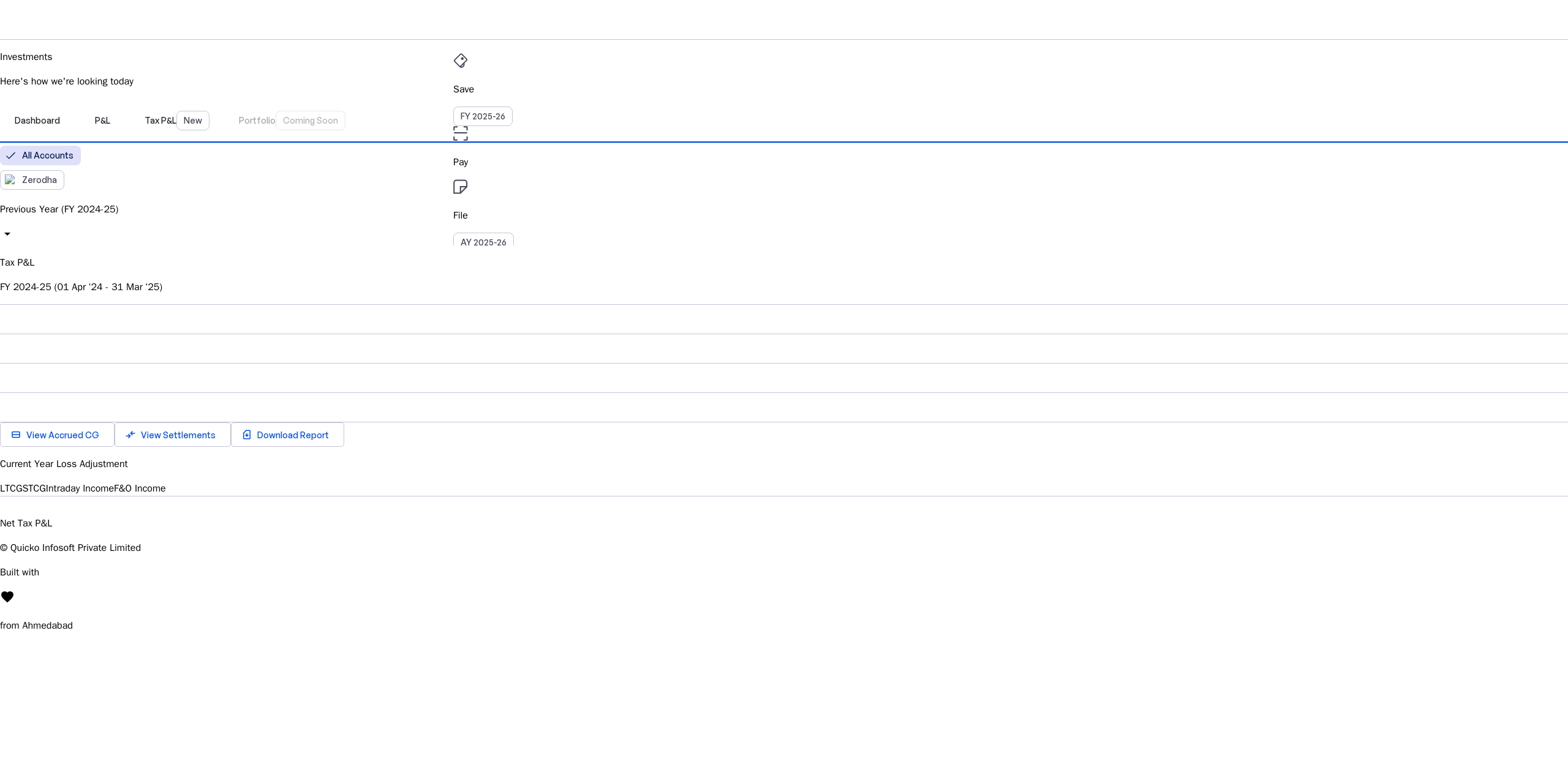 click on "arrow_drop_down" at bounding box center (7, 234) 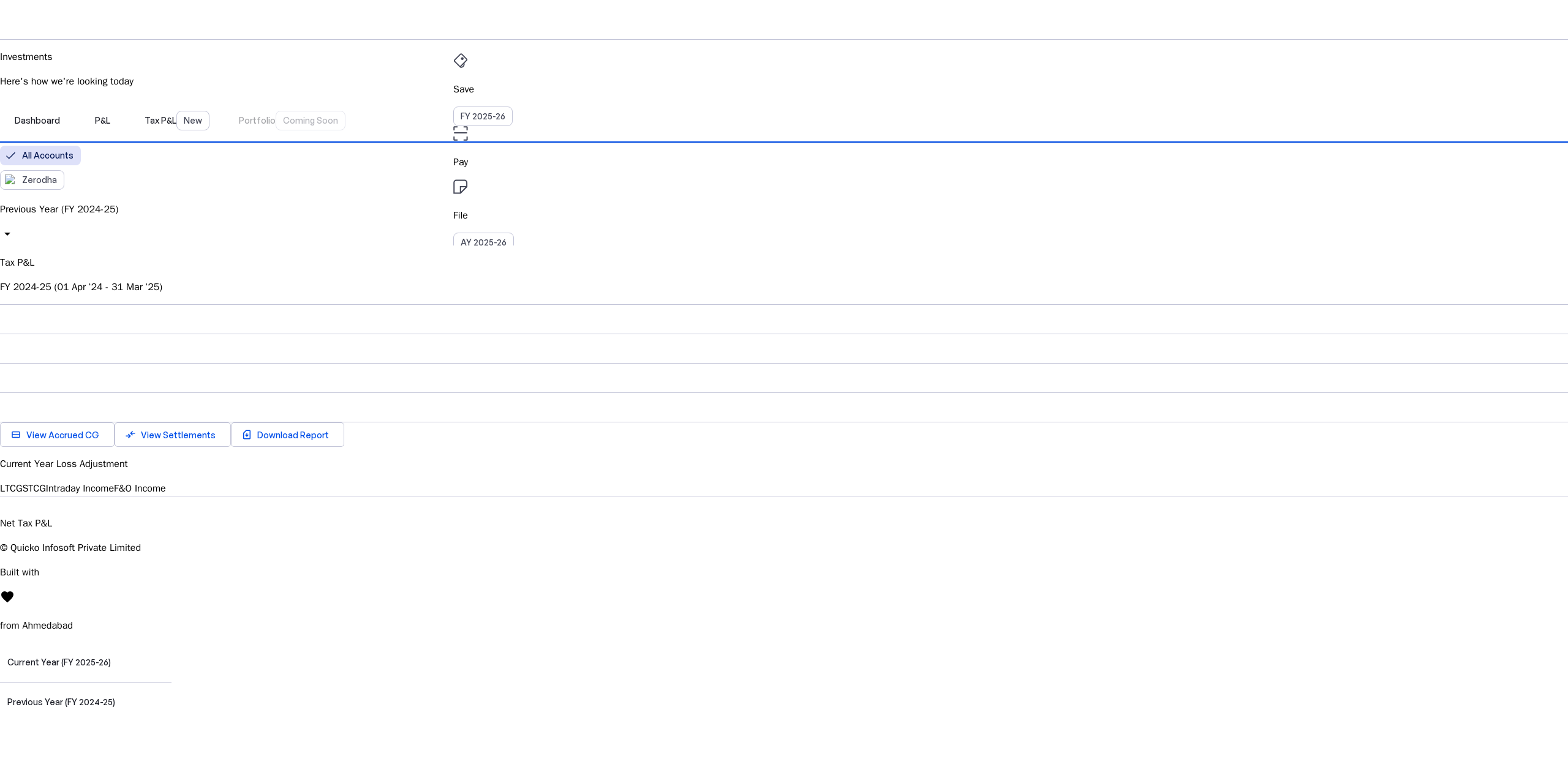 click at bounding box center [784, 643] 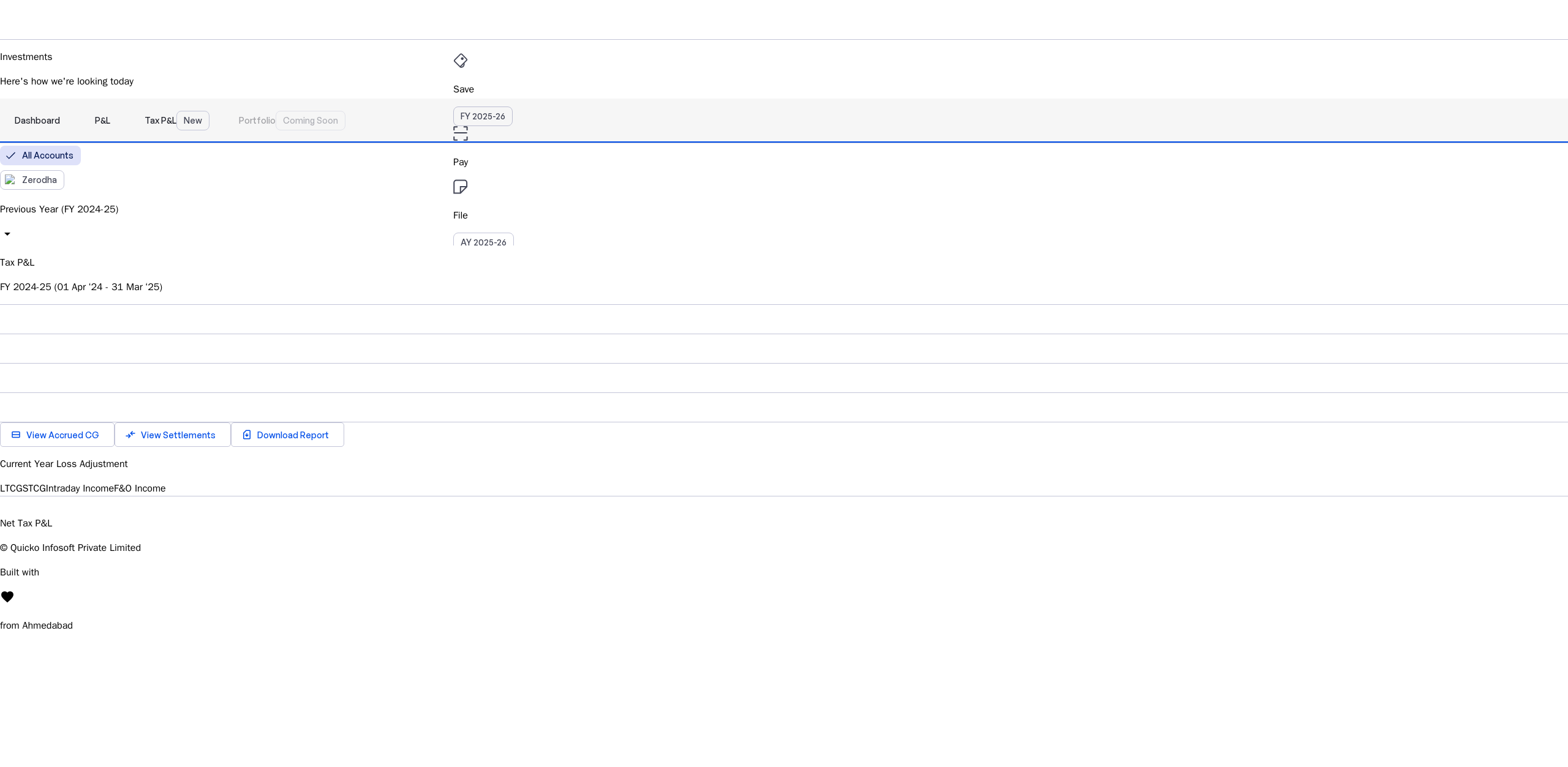 click on "Dashboard" at bounding box center [37, 121] 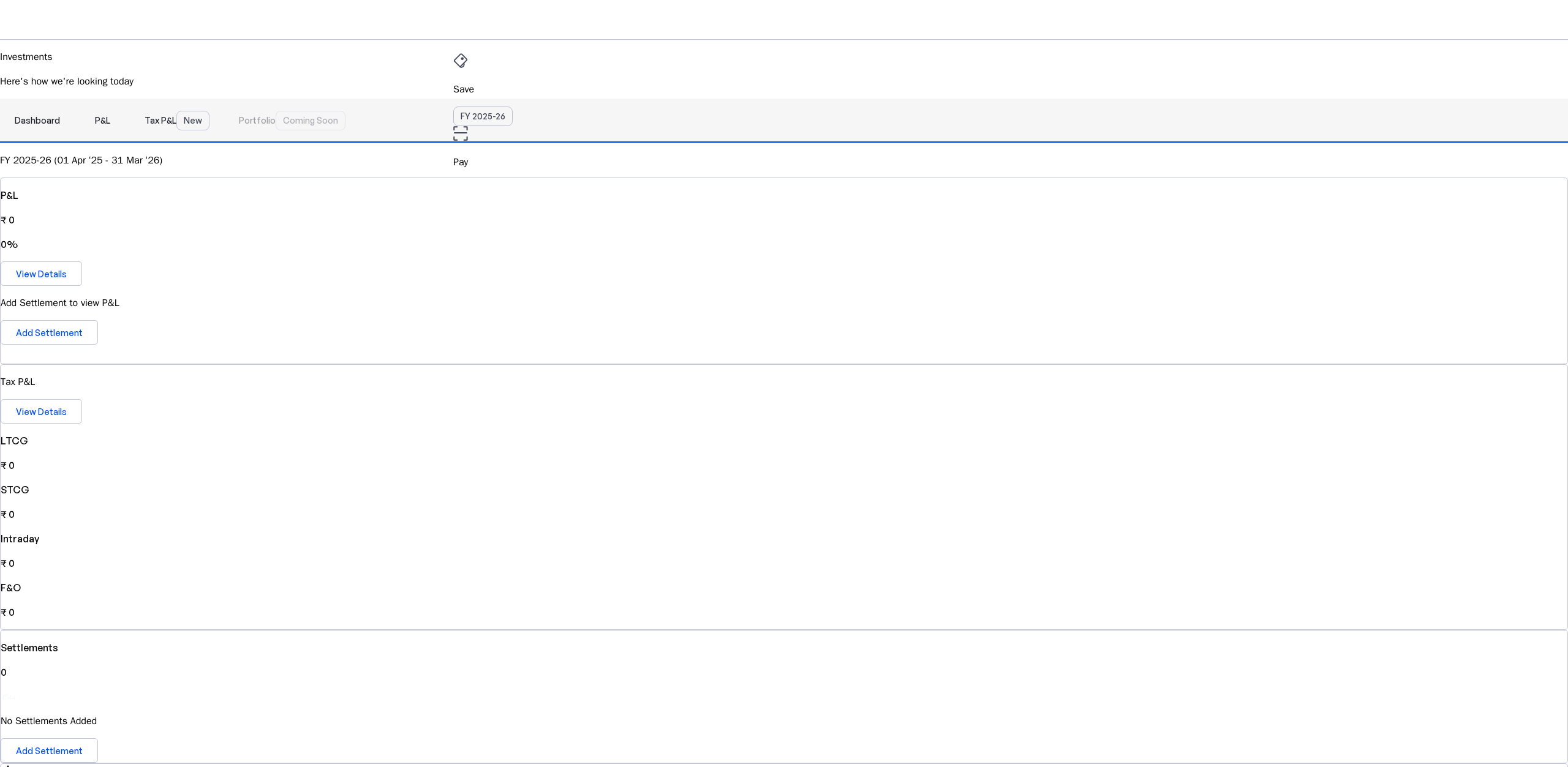 click on "Tax P&L  New" at bounding box center [177, 121] 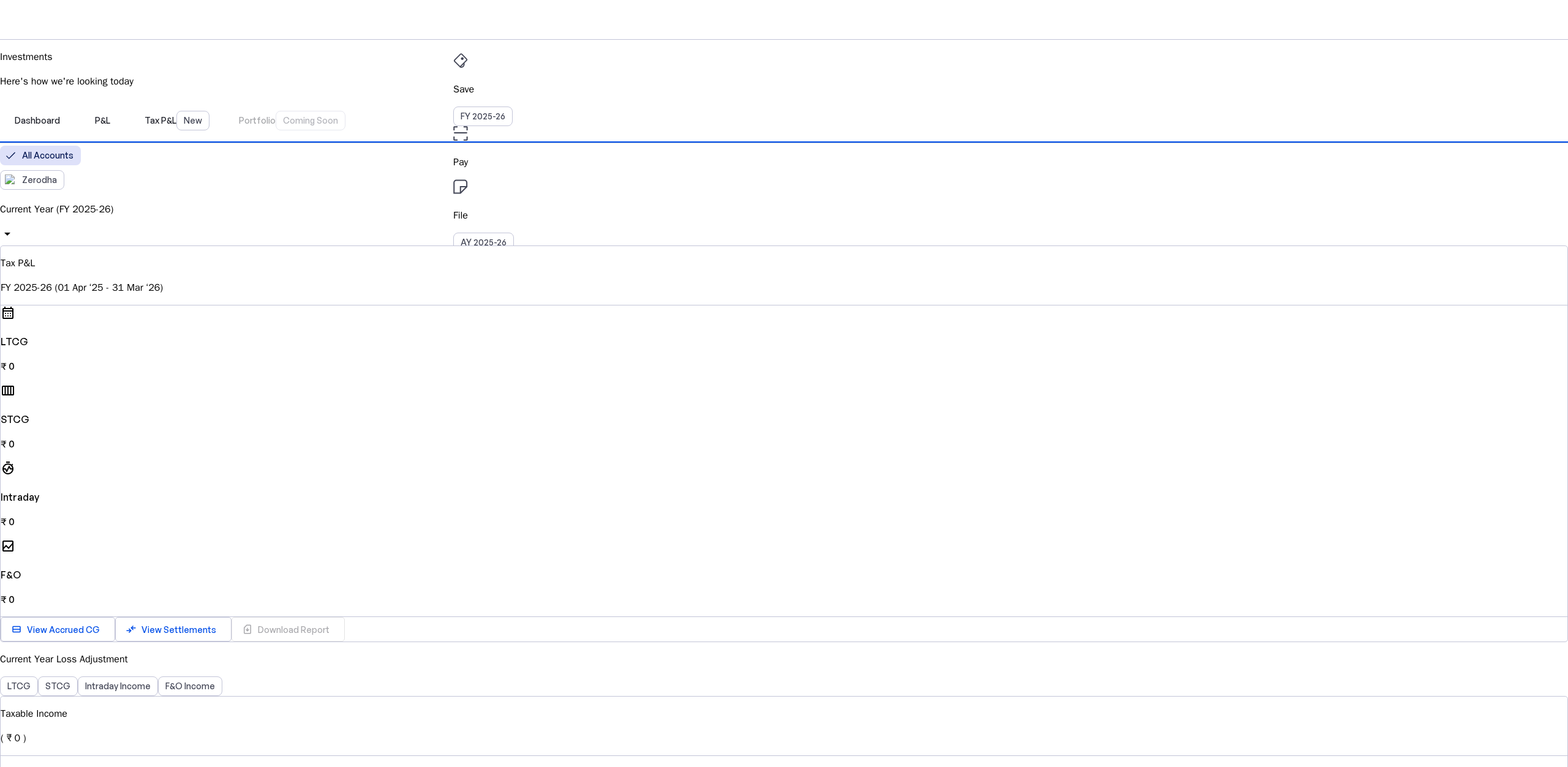 click on "AD" at bounding box center [463, 325] 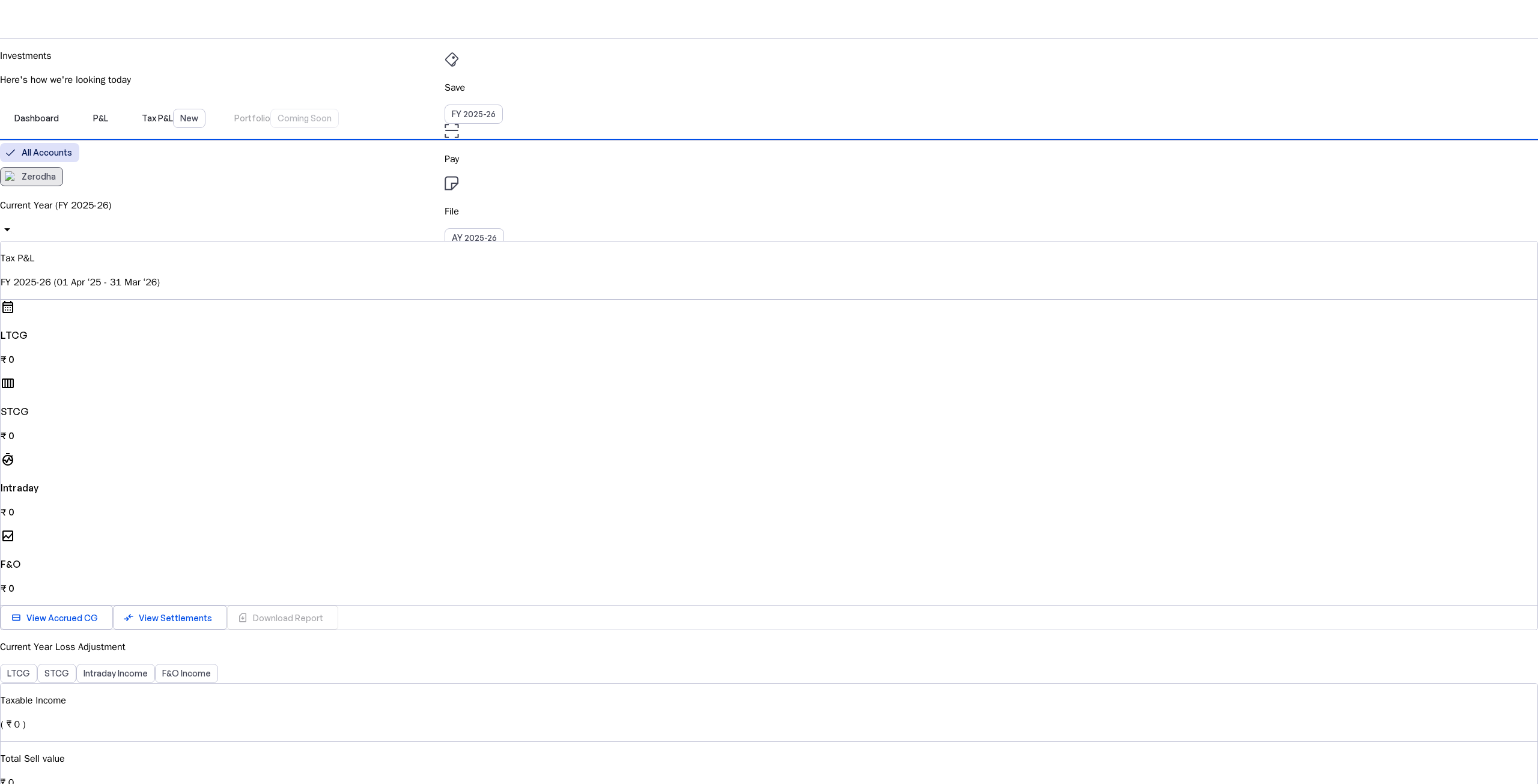 click on "Zerodha" at bounding box center [38, 177] 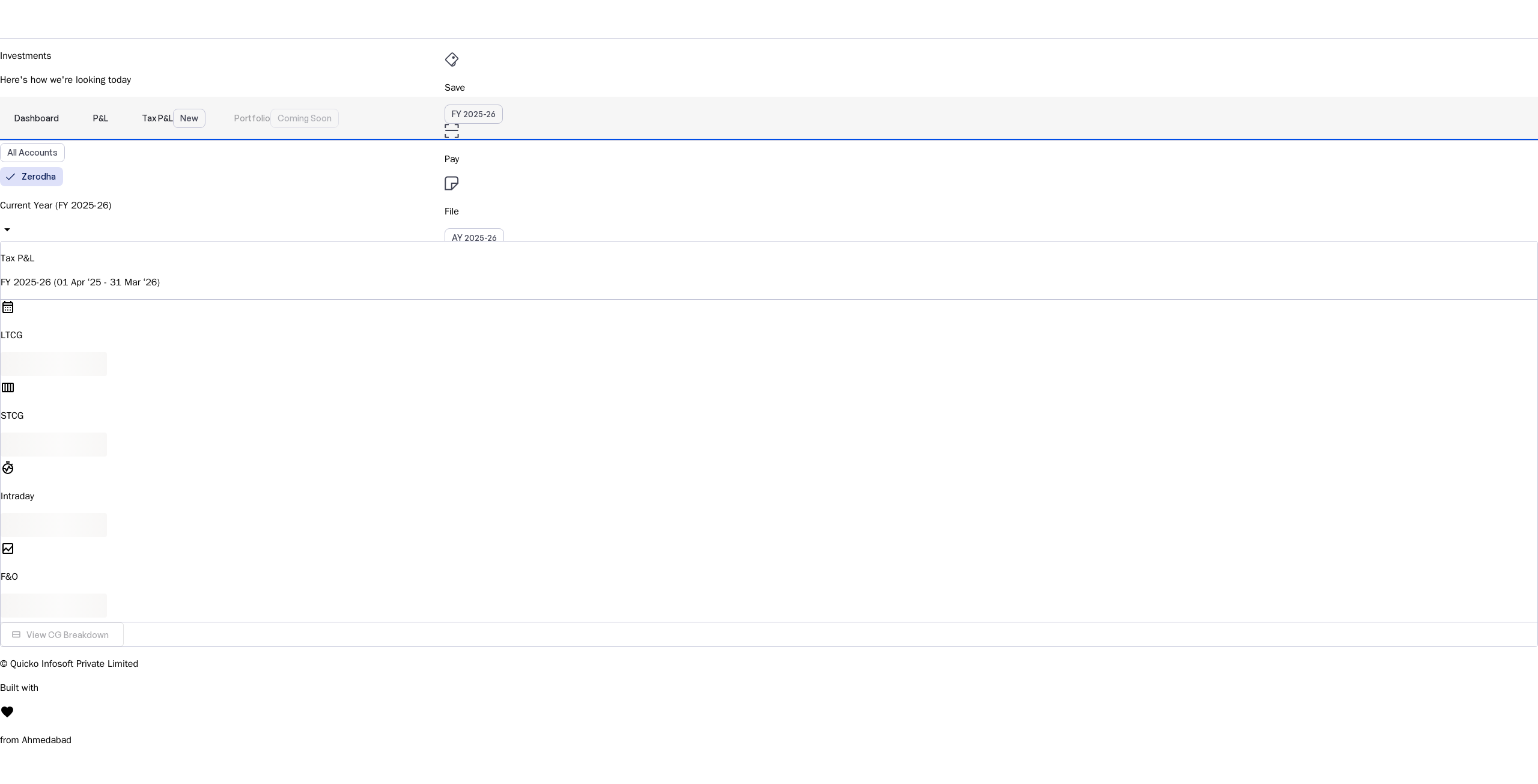 click on "Dashboard" at bounding box center [37, 118] 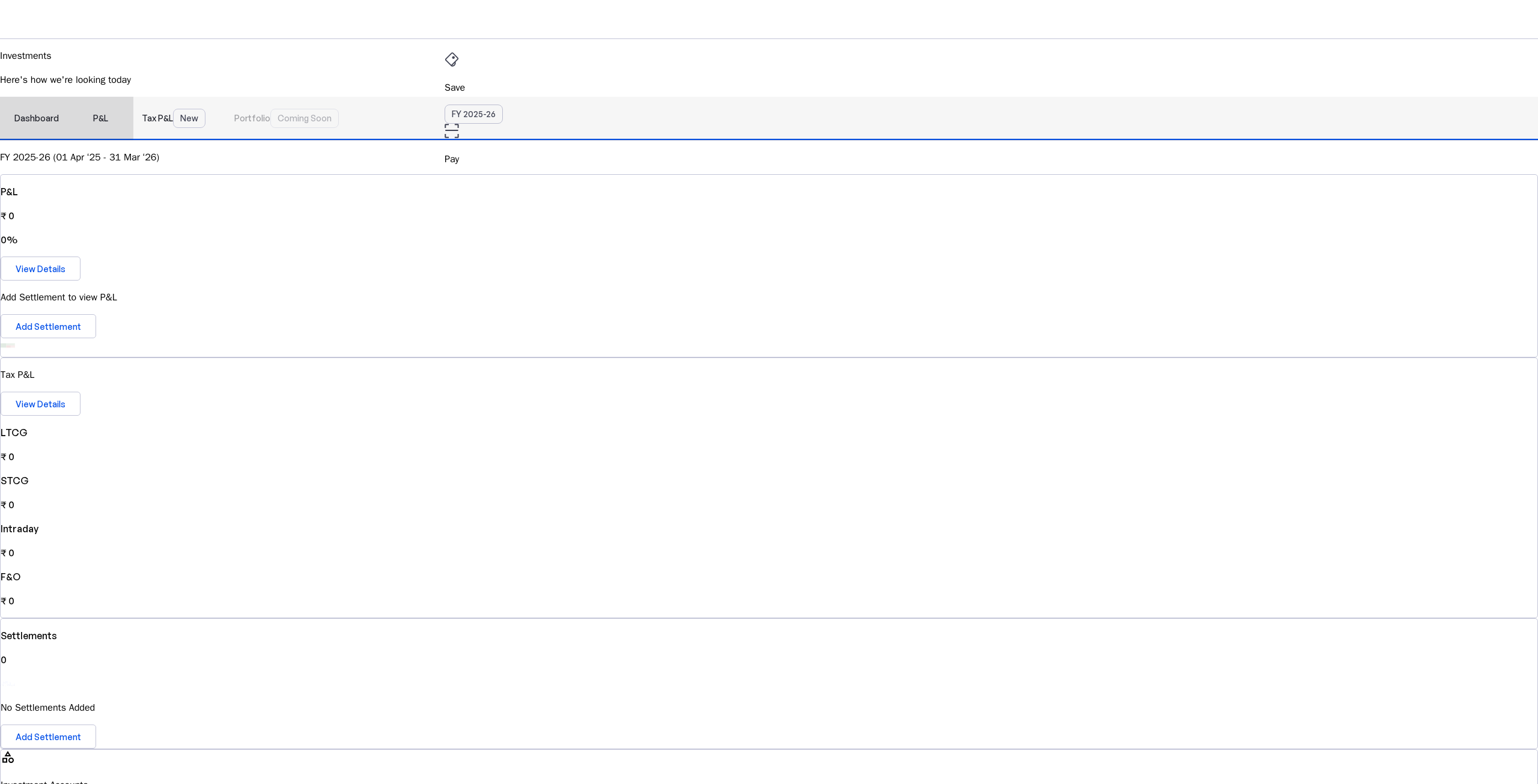click on "Tax P&L  New" at bounding box center (174, 118) 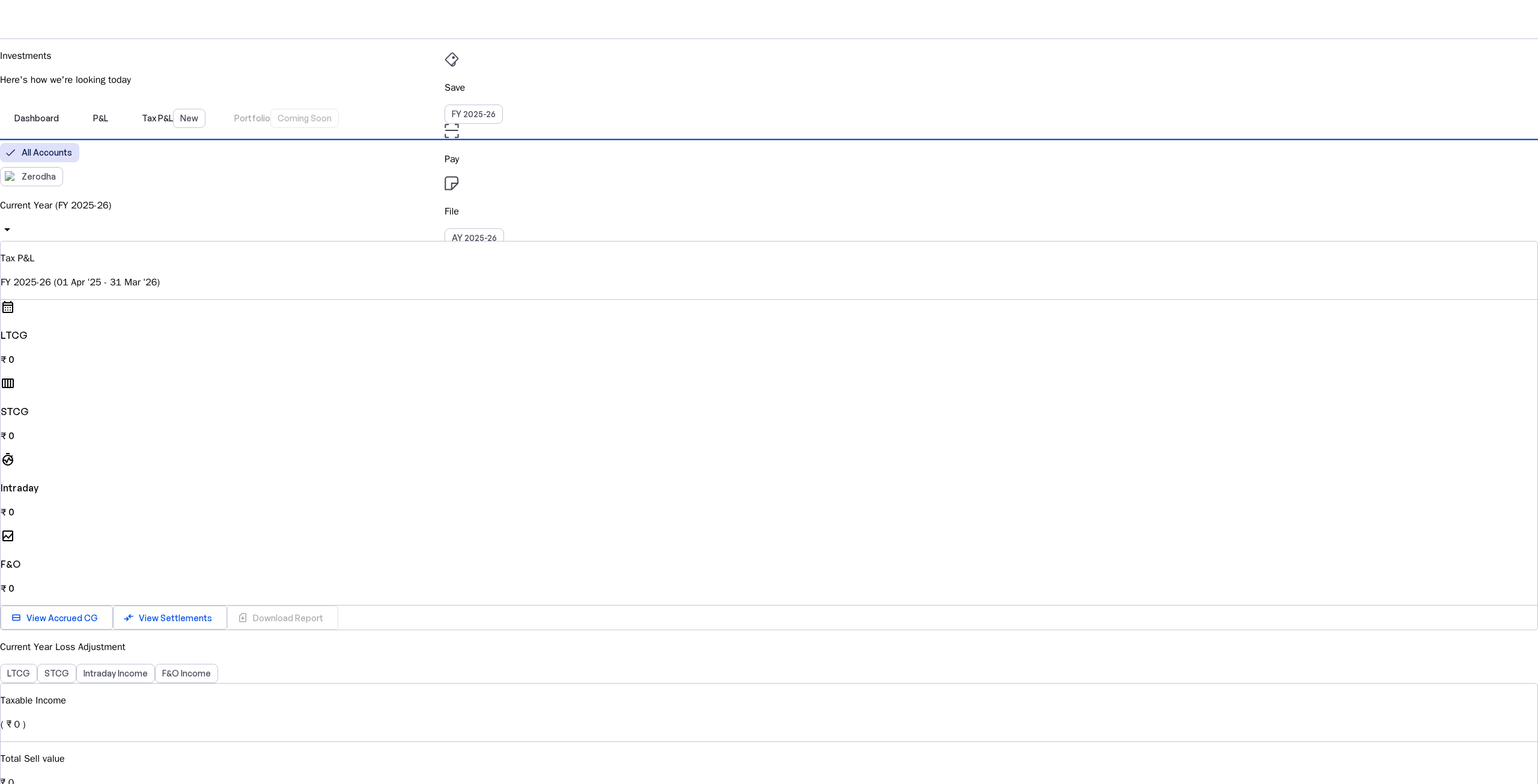 click on "Current Year (FY 2025-26)   arrow_drop_down" at bounding box center (769, 219) 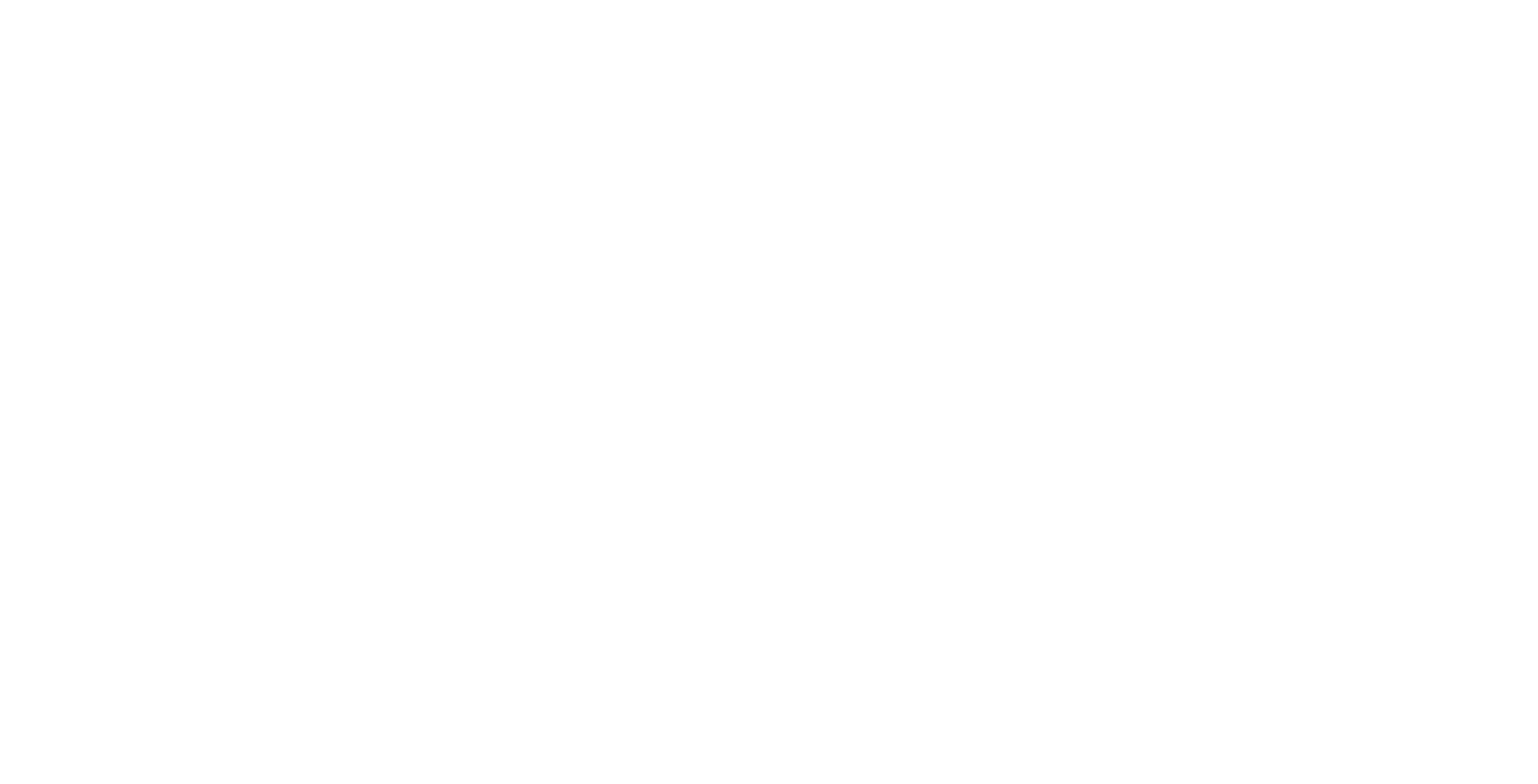 scroll, scrollTop: 0, scrollLeft: 0, axis: both 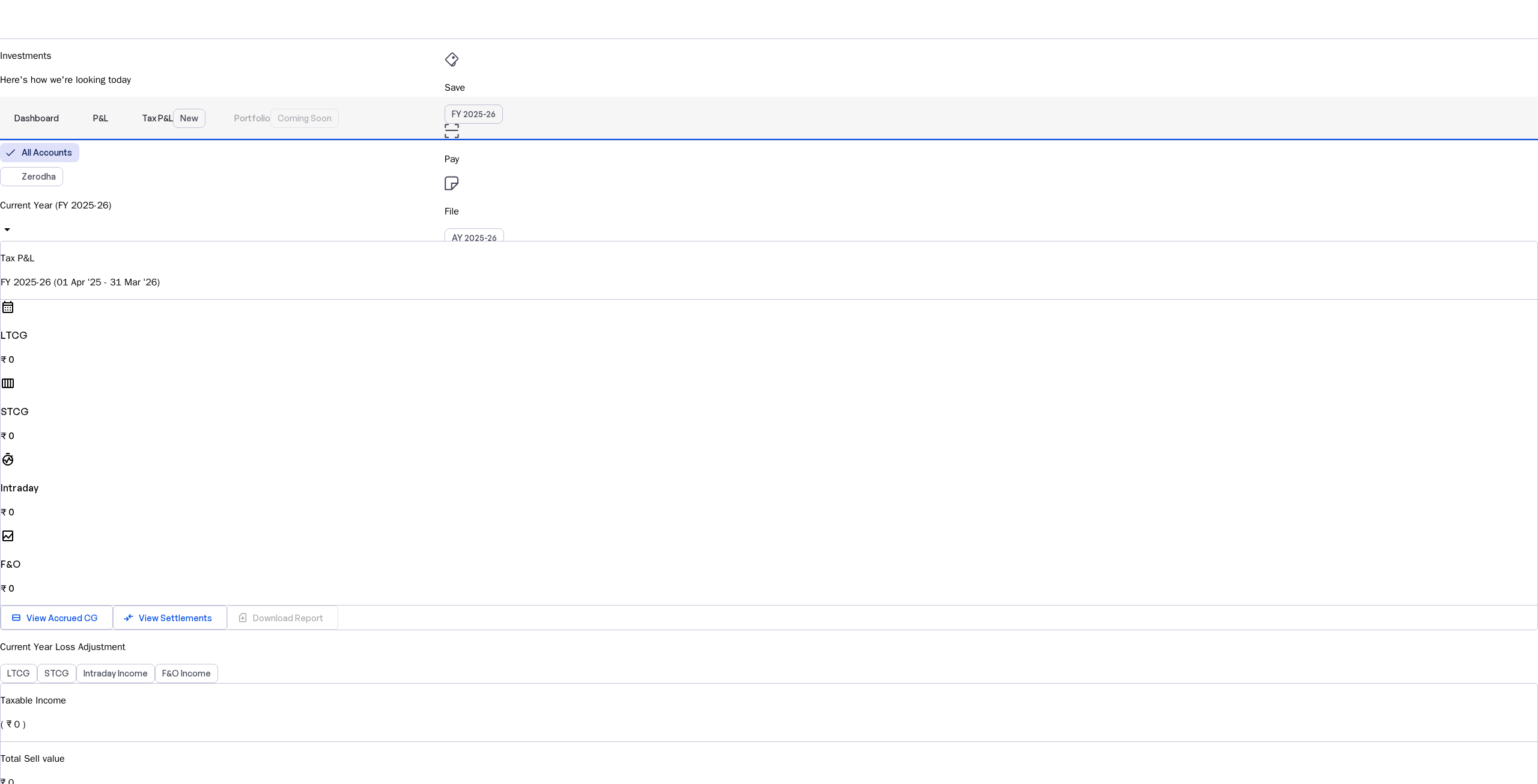 click on "Dashboard" at bounding box center (37, 118) 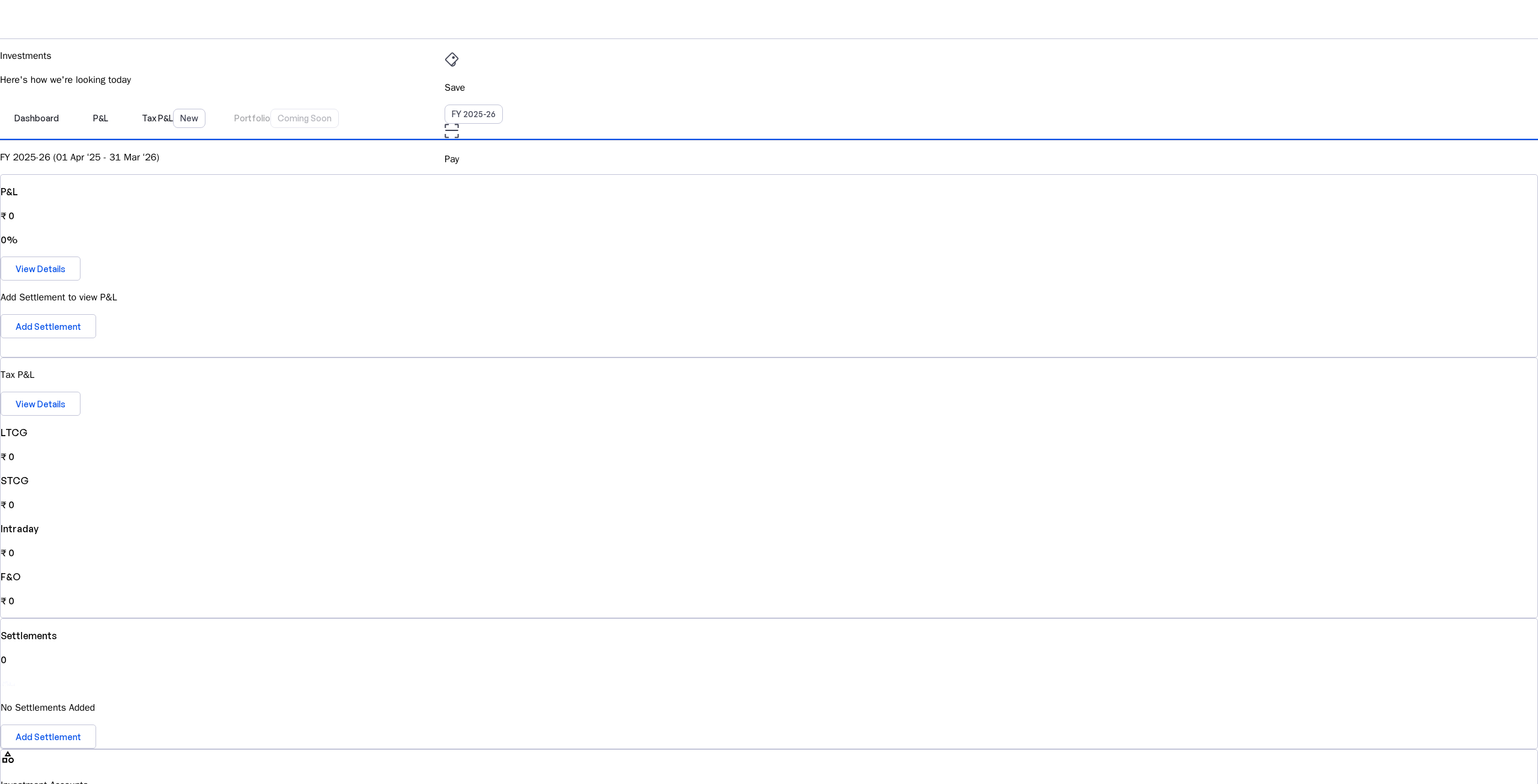 click on "Dashboard   P&L   Tax P&L  New  Portfolio  Coming Soon" at bounding box center (769, 118) 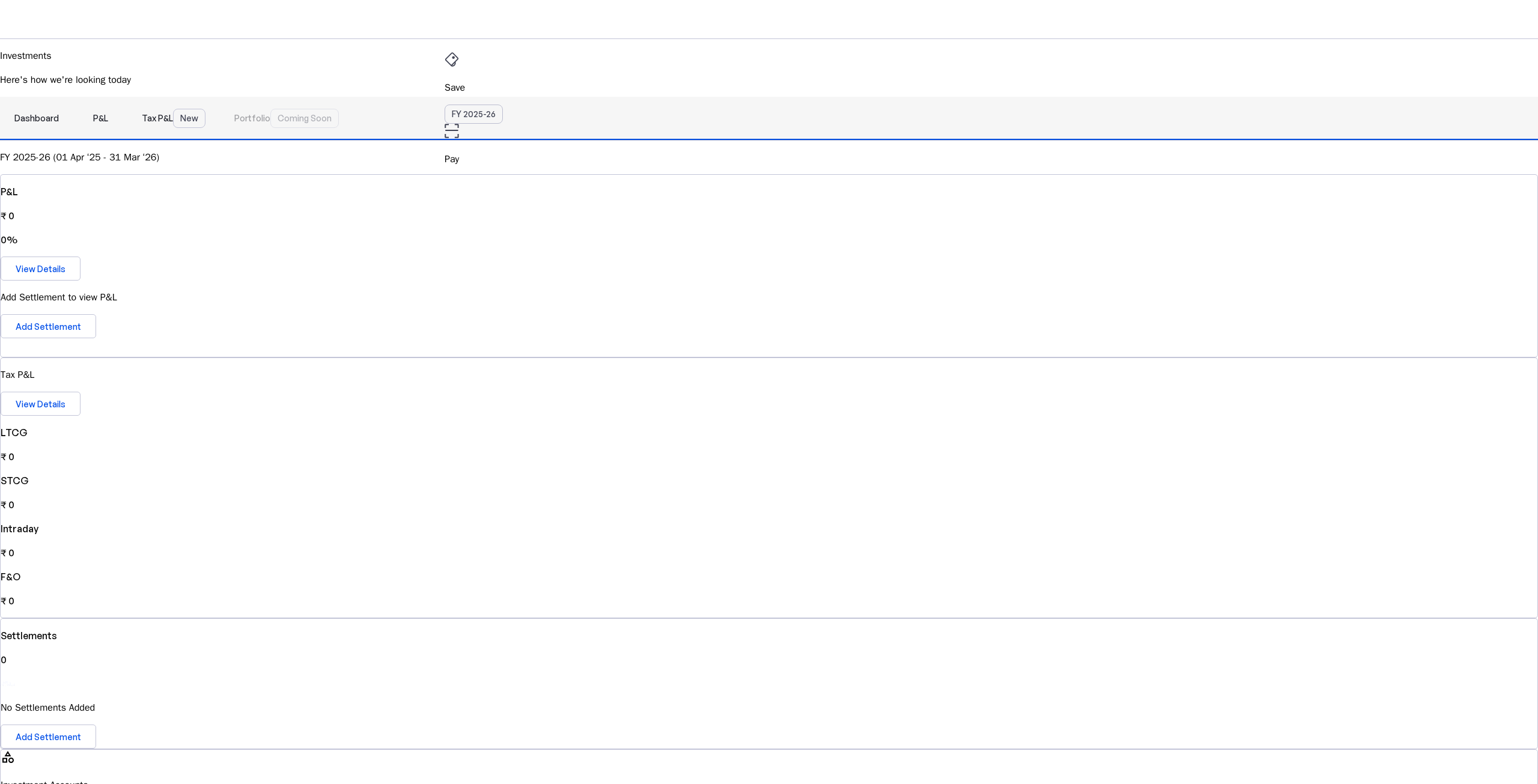 click on "Tax P&L  New" at bounding box center (174, 118) 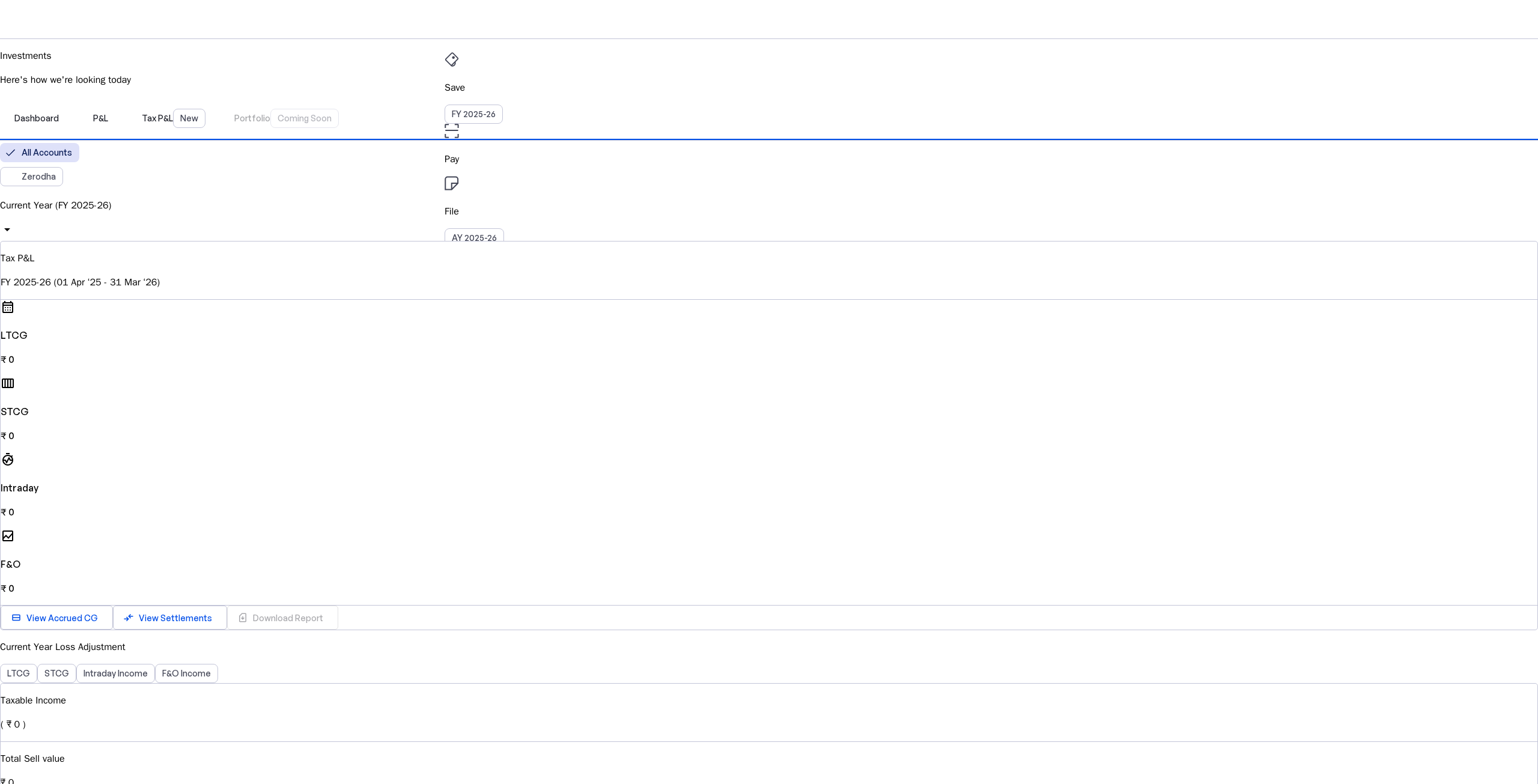 click on "Current Year (FY 2025-26)   arrow_drop_down" at bounding box center [769, 219] 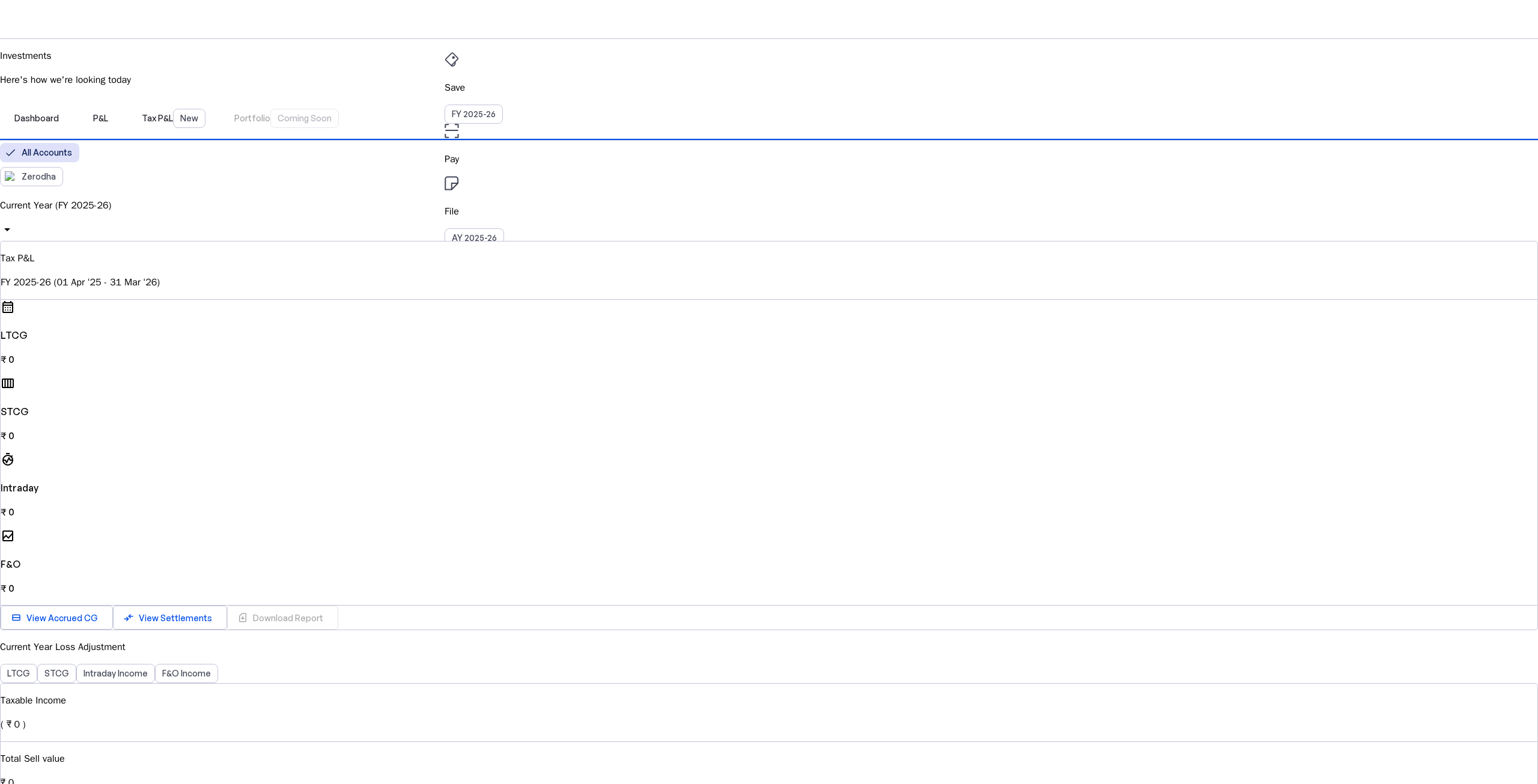 click on "Previous Year (FY 2024-25)" at bounding box center (84, 1698) 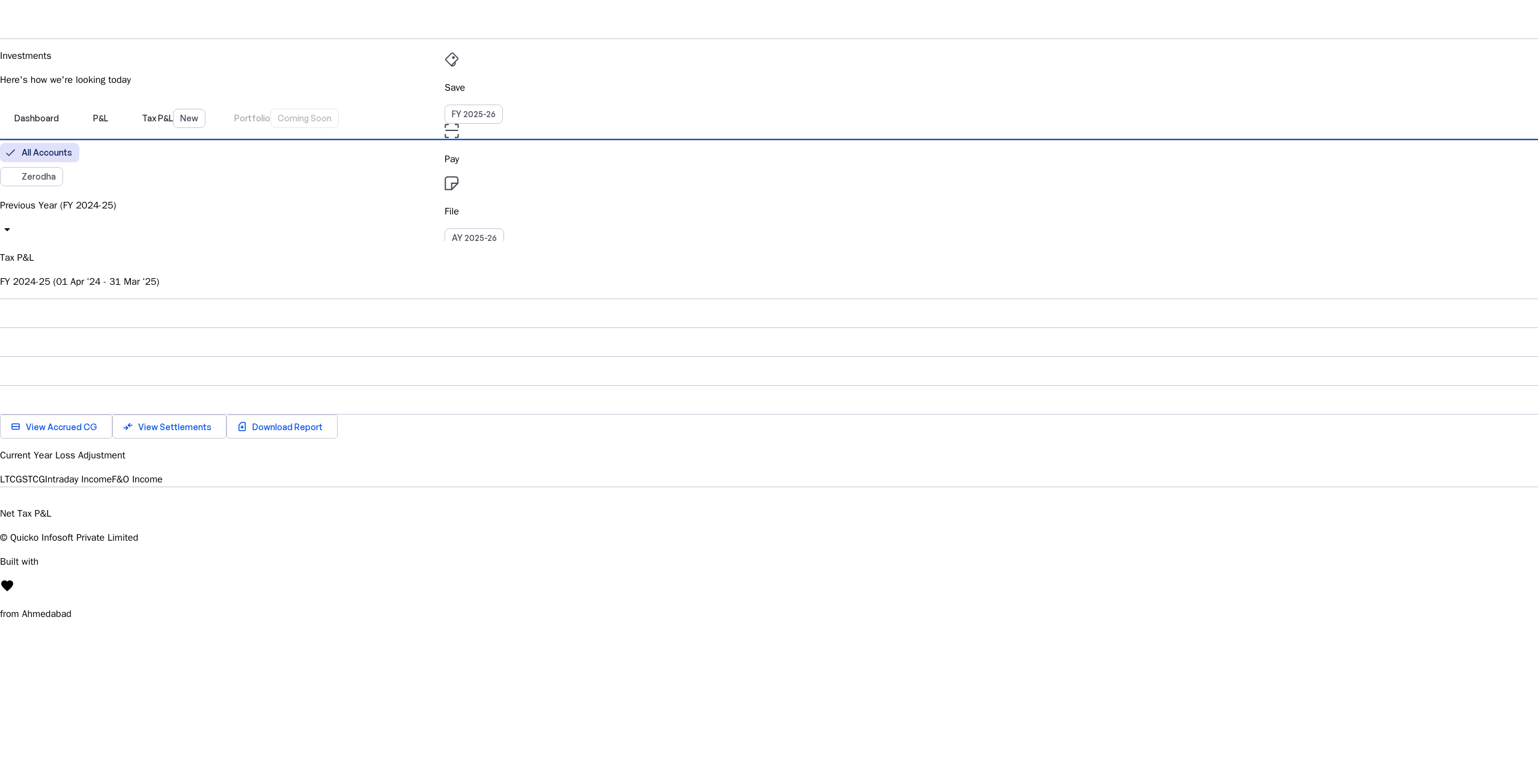 scroll, scrollTop: 0, scrollLeft: 0, axis: both 